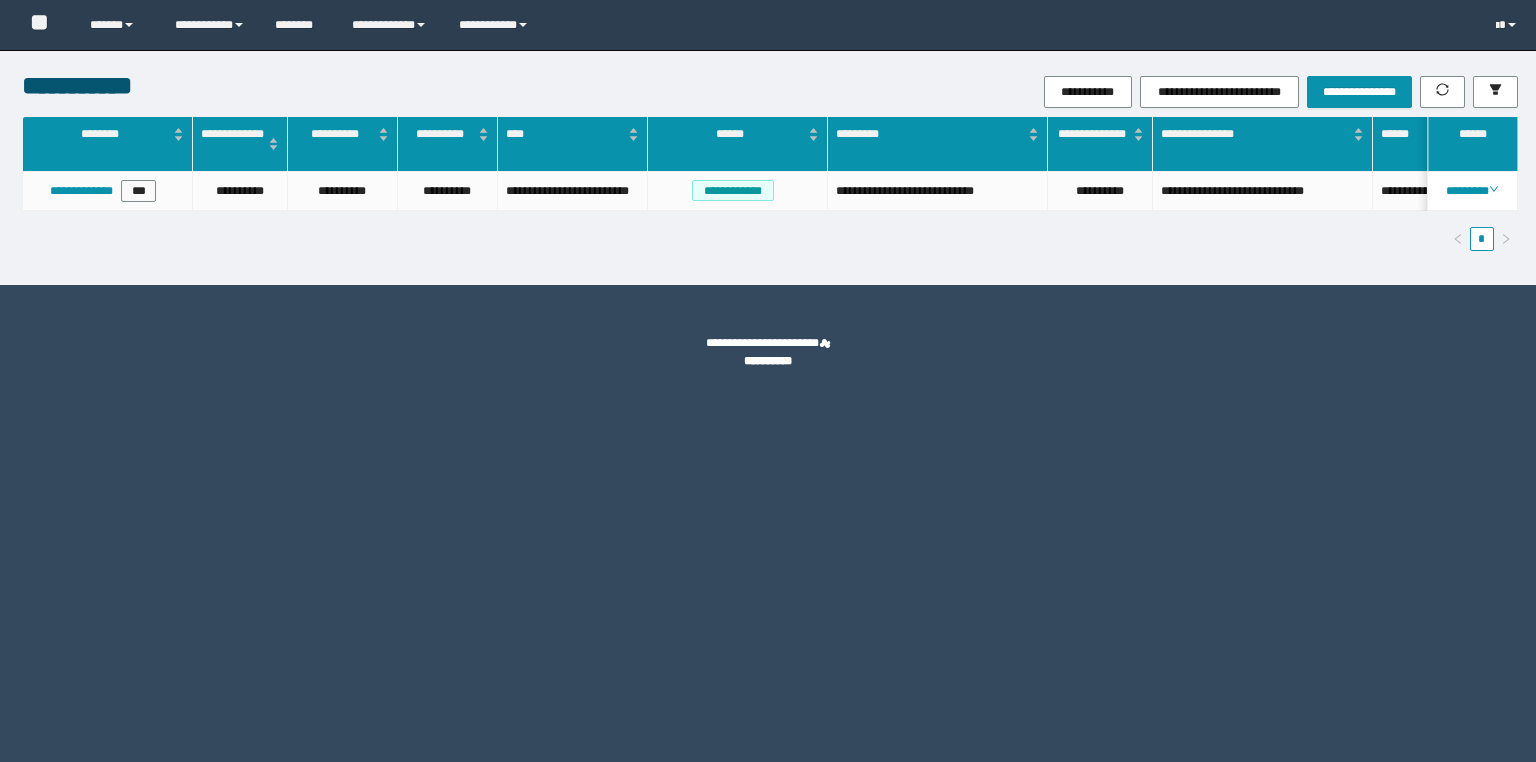 scroll, scrollTop: 0, scrollLeft: 0, axis: both 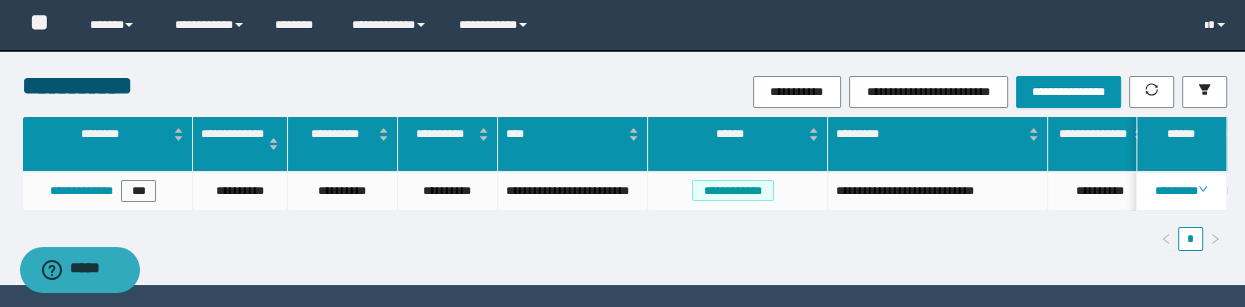 drag, startPoint x: 760, startPoint y: 300, endPoint x: 737, endPoint y: 301, distance: 23.021729 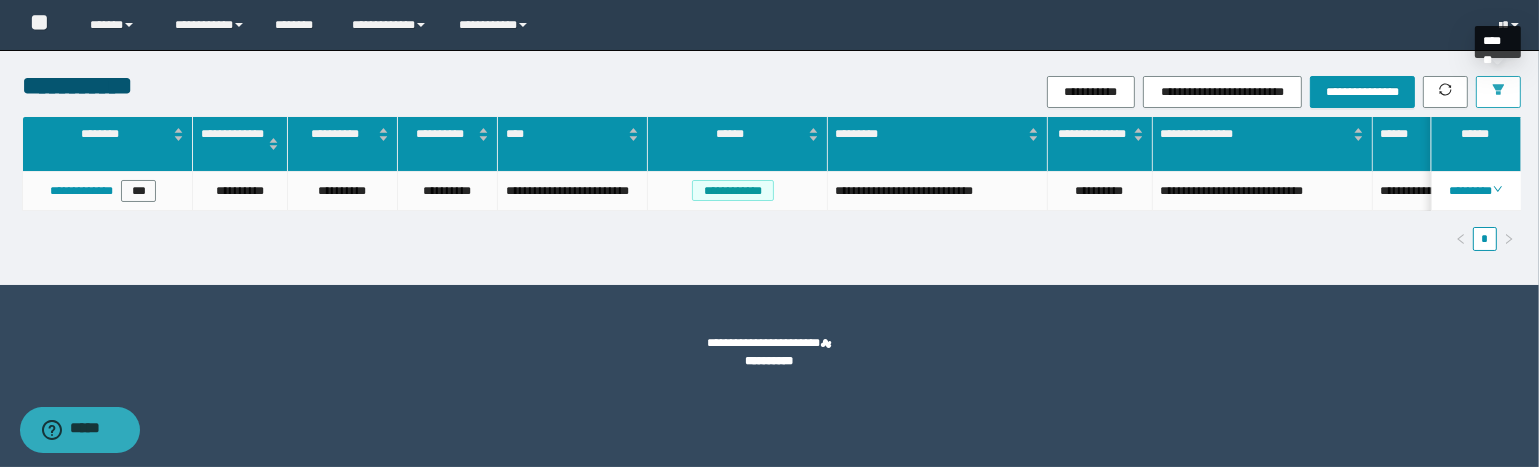 click 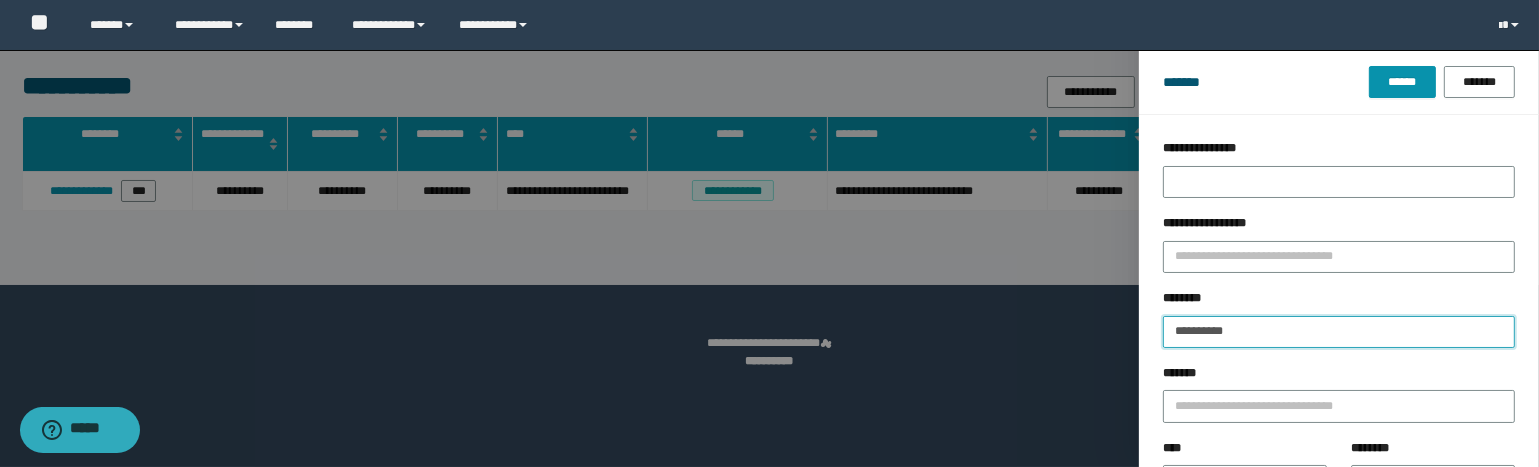 click on "**********" at bounding box center [1339, 332] 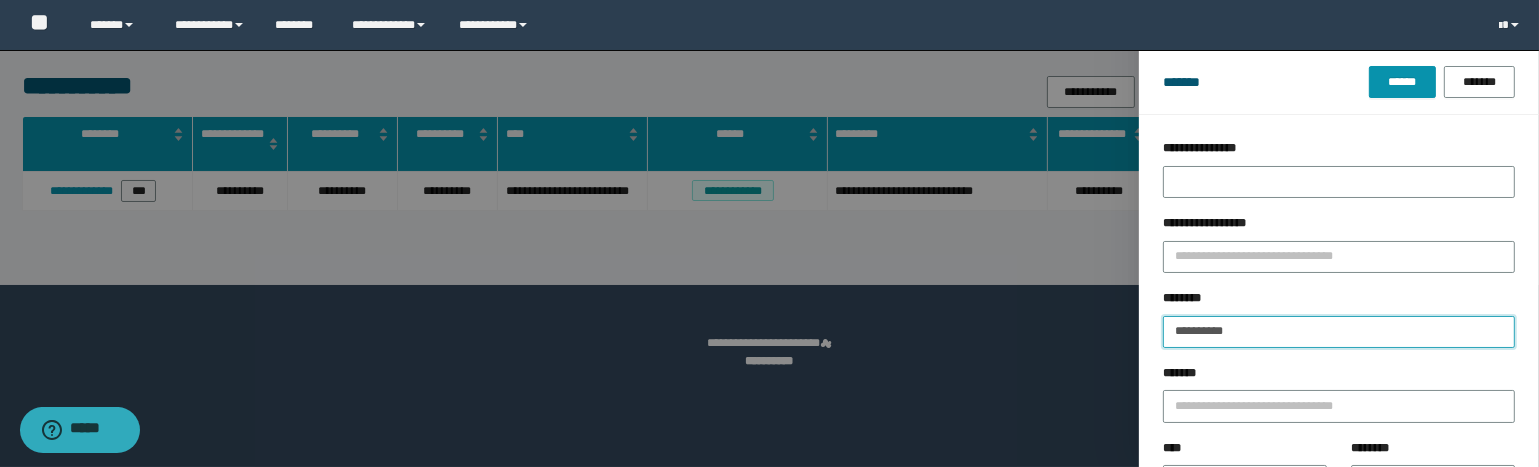 drag, startPoint x: 1291, startPoint y: 330, endPoint x: 1135, endPoint y: 338, distance: 156.20499 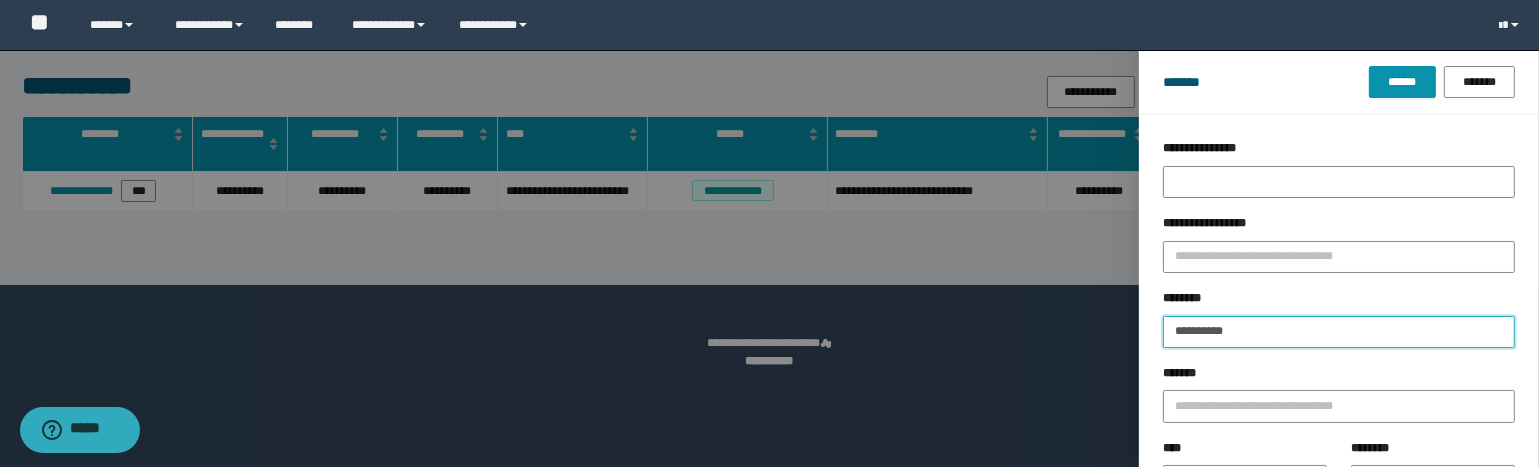 click on "**********" at bounding box center (1339, 332) 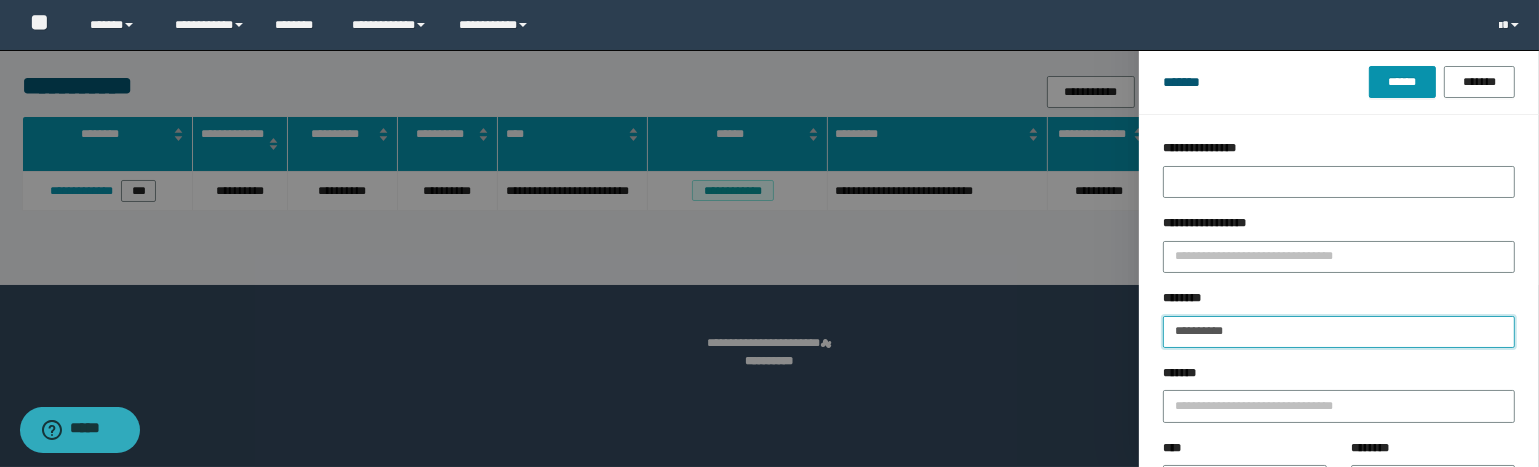 drag, startPoint x: 1266, startPoint y: 334, endPoint x: 1136, endPoint y: 326, distance: 130.24593 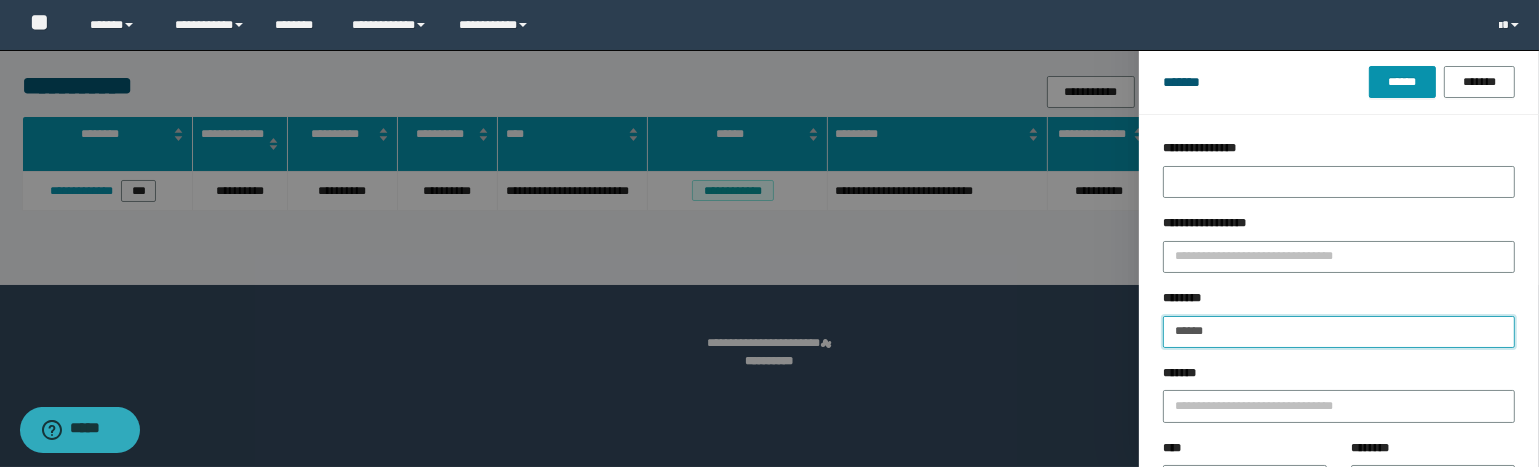 click on "******" at bounding box center (1402, 82) 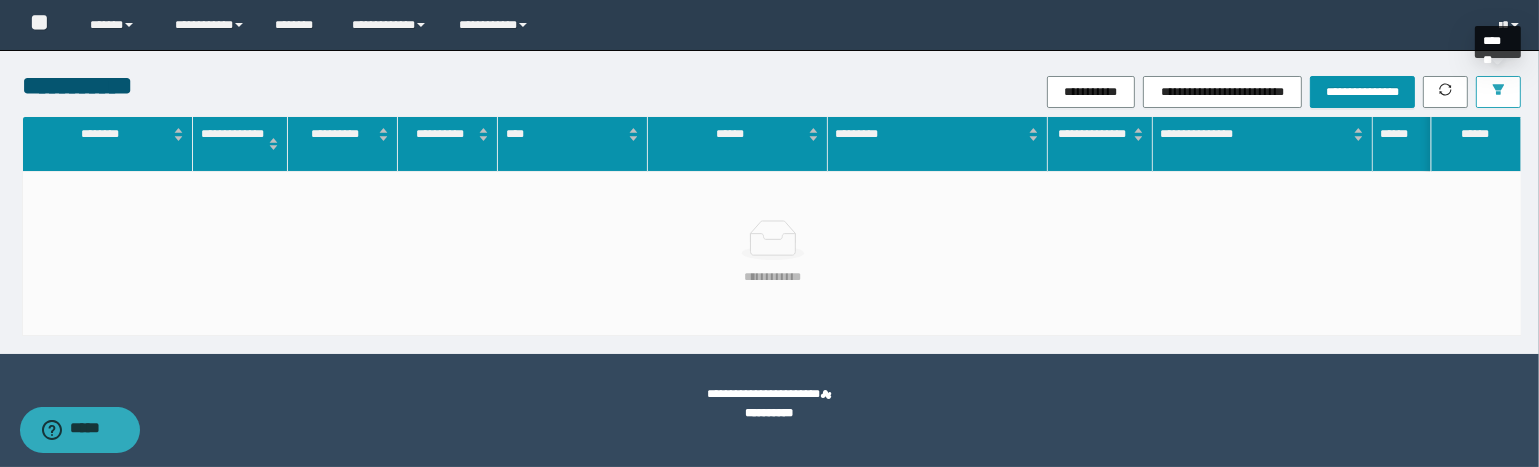 click 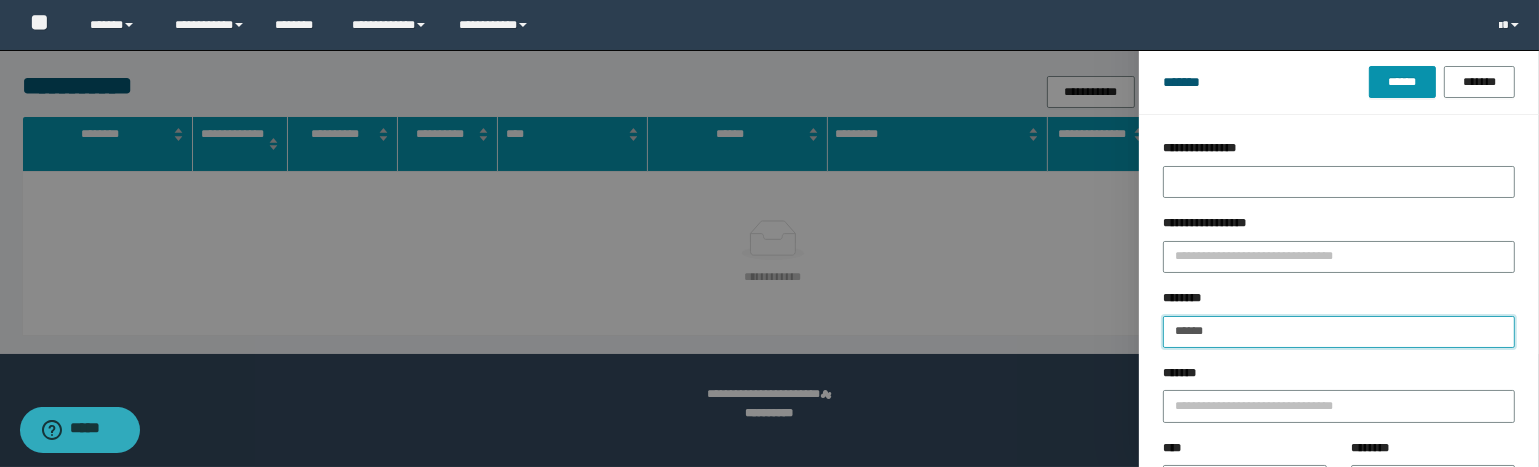 drag, startPoint x: 1233, startPoint y: 331, endPoint x: 1070, endPoint y: 344, distance: 163.51758 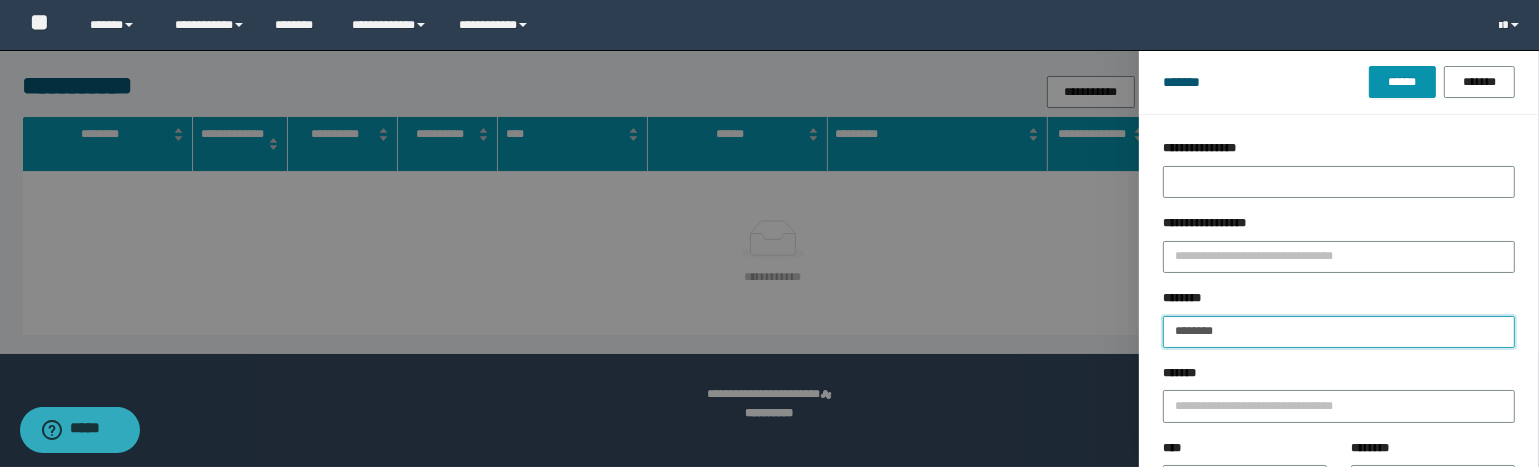 click on "******" at bounding box center [1402, 82] 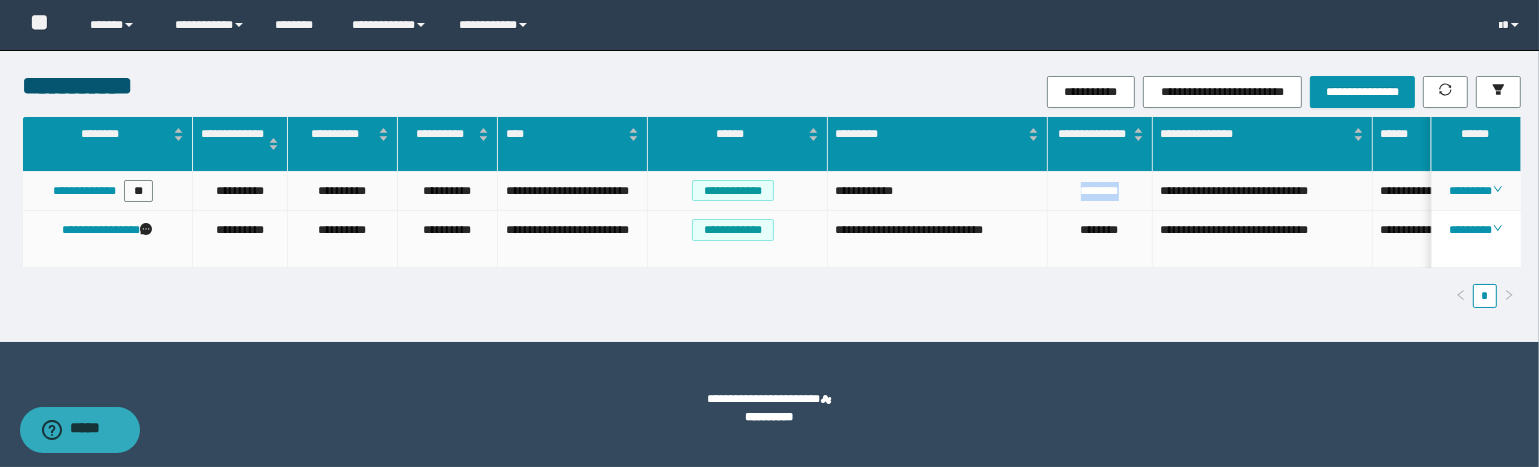 drag, startPoint x: 1136, startPoint y: 184, endPoint x: 1060, endPoint y: 192, distance: 76.41989 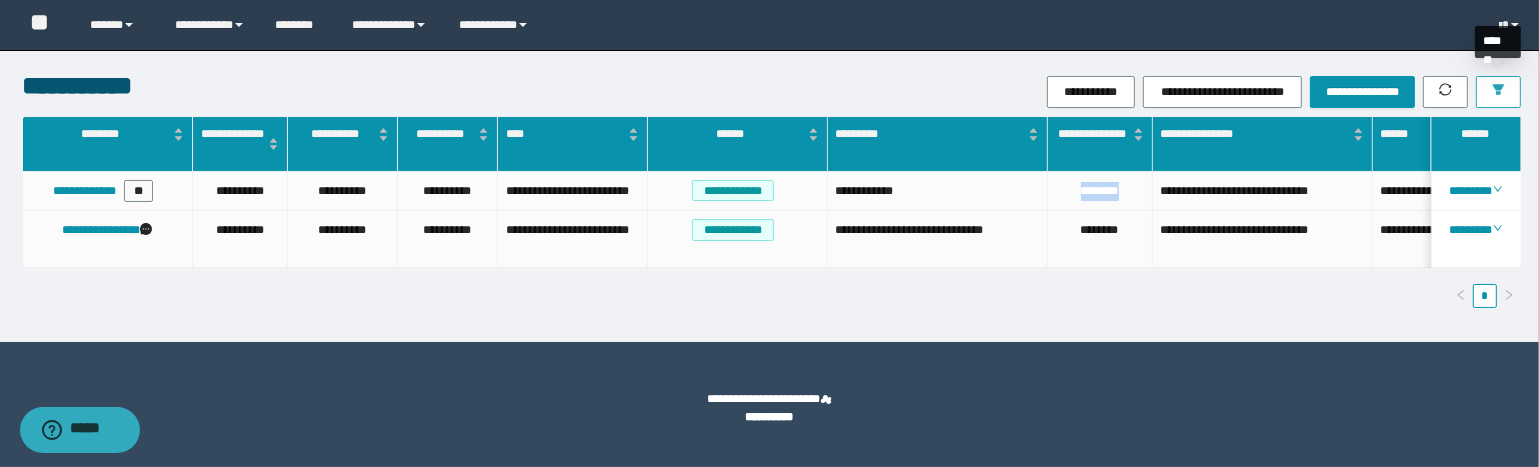 click 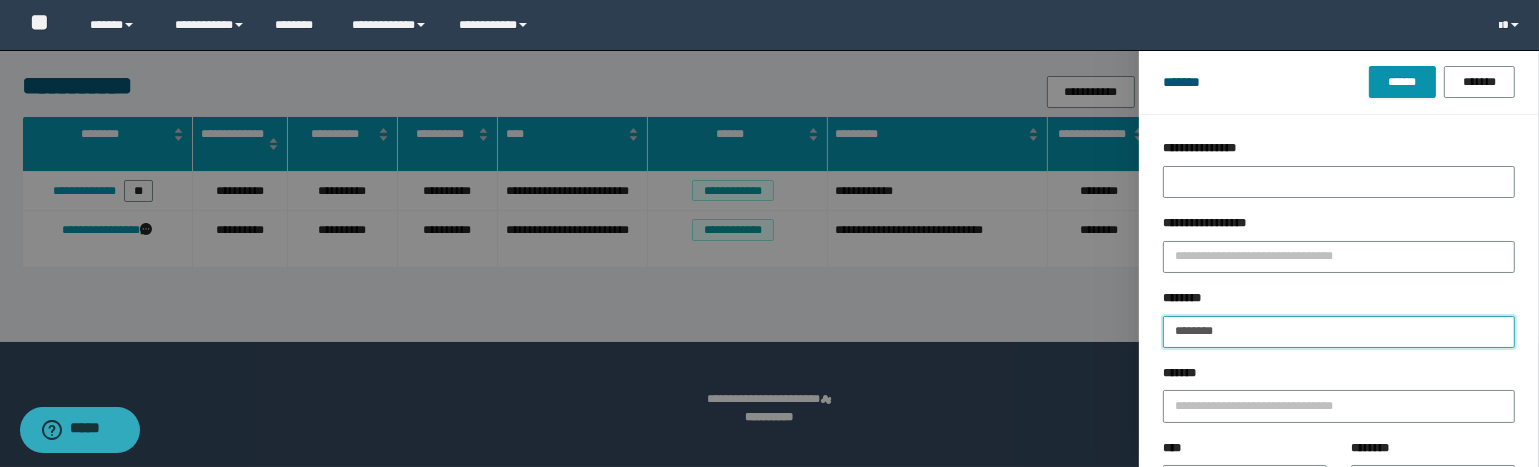drag, startPoint x: 1263, startPoint y: 340, endPoint x: 1148, endPoint y: 336, distance: 115.06954 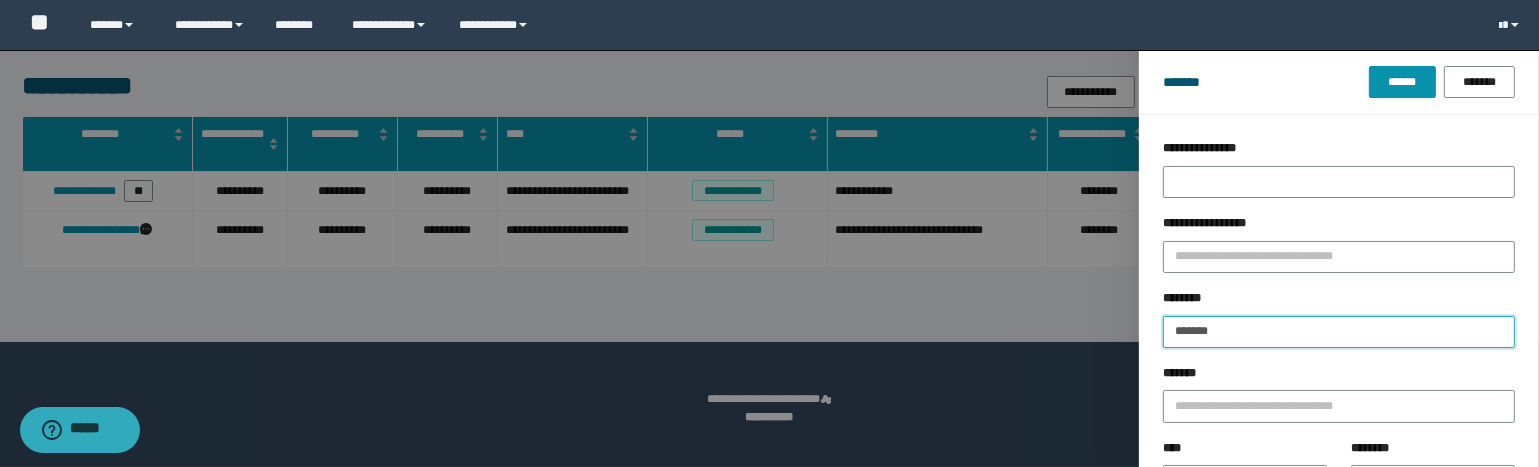 click on "******" at bounding box center (1402, 82) 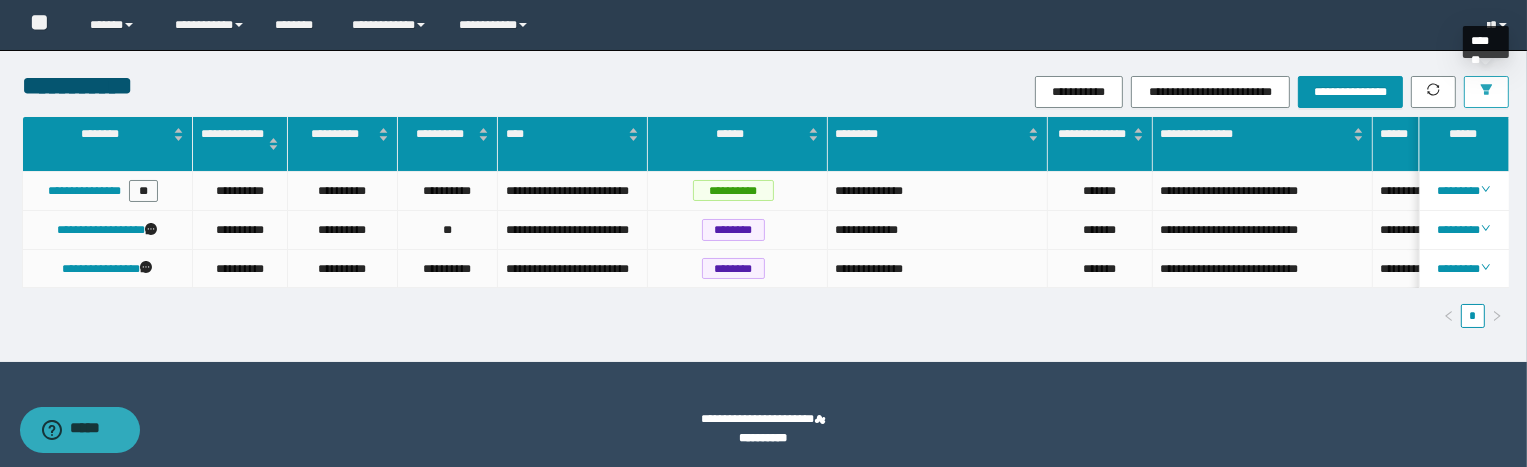 click 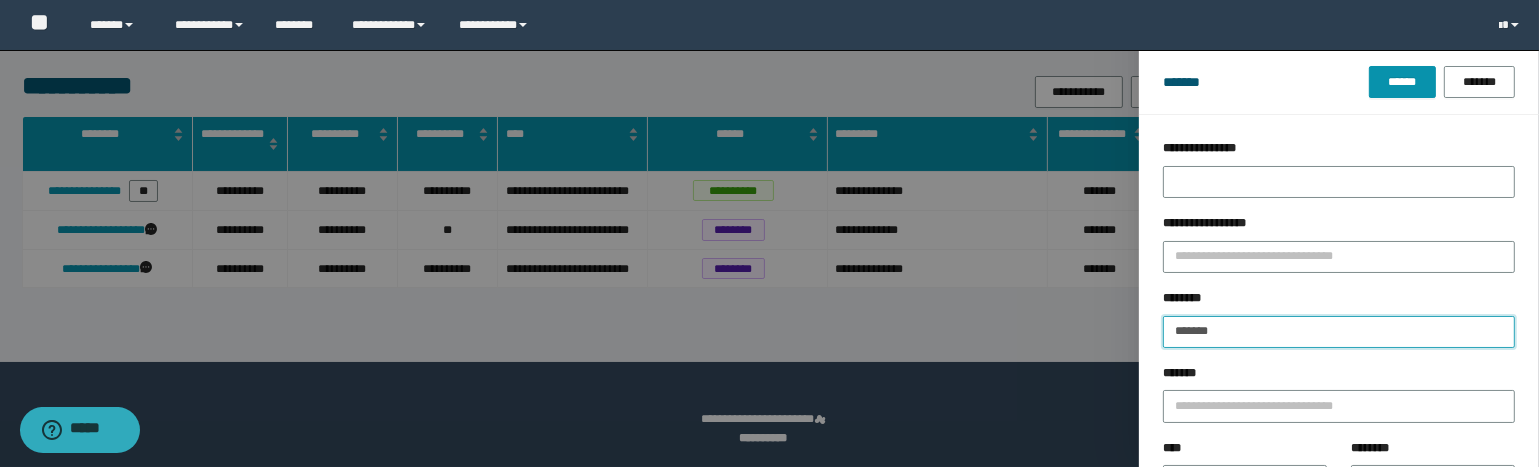 drag, startPoint x: 1257, startPoint y: 331, endPoint x: 1086, endPoint y: 333, distance: 171.01169 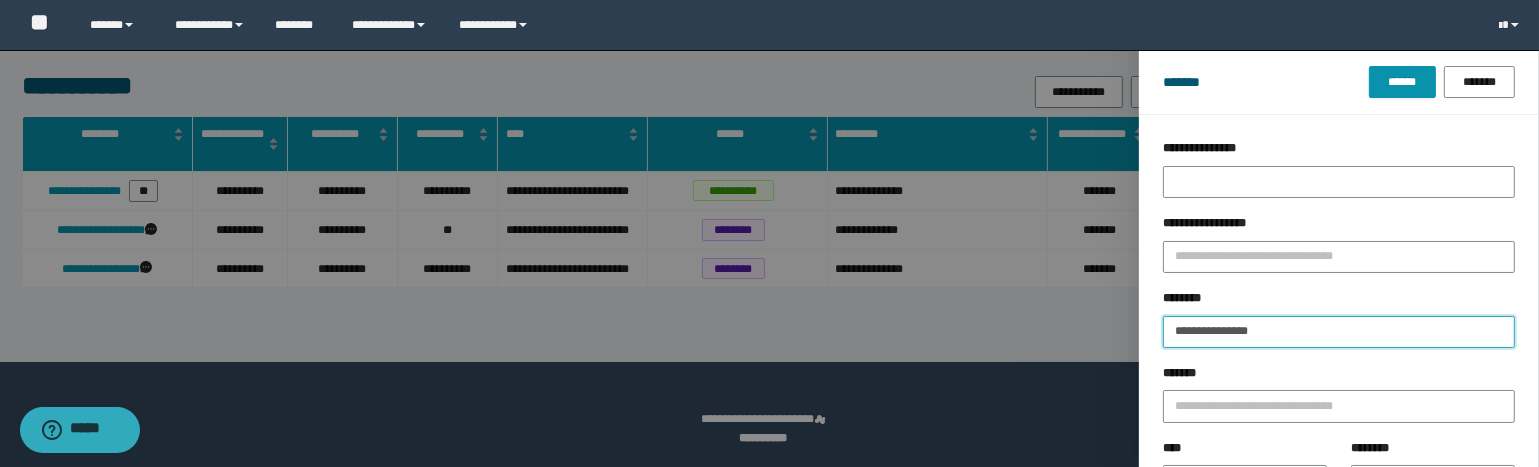 click on "******" at bounding box center (1402, 82) 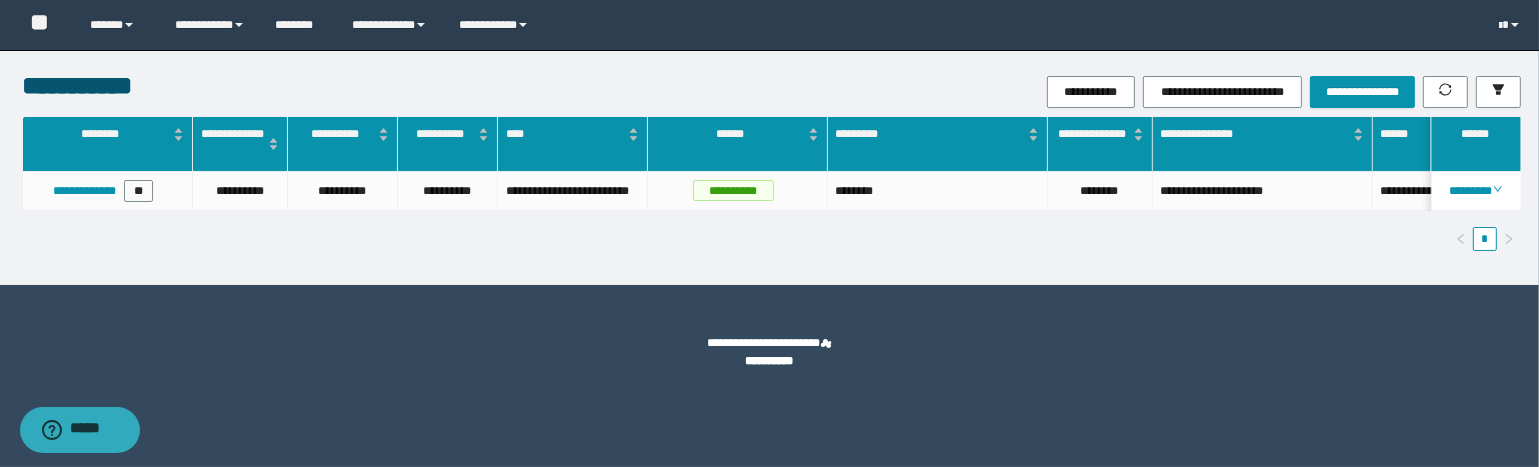 click on "**********" at bounding box center (772, 191) 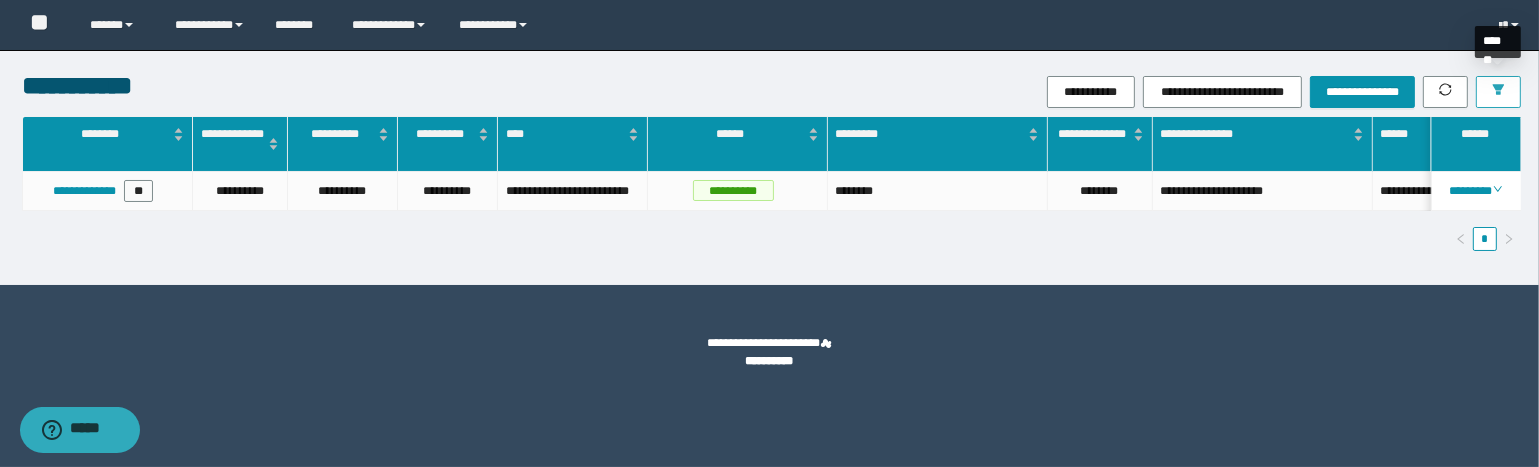 click at bounding box center [1498, 92] 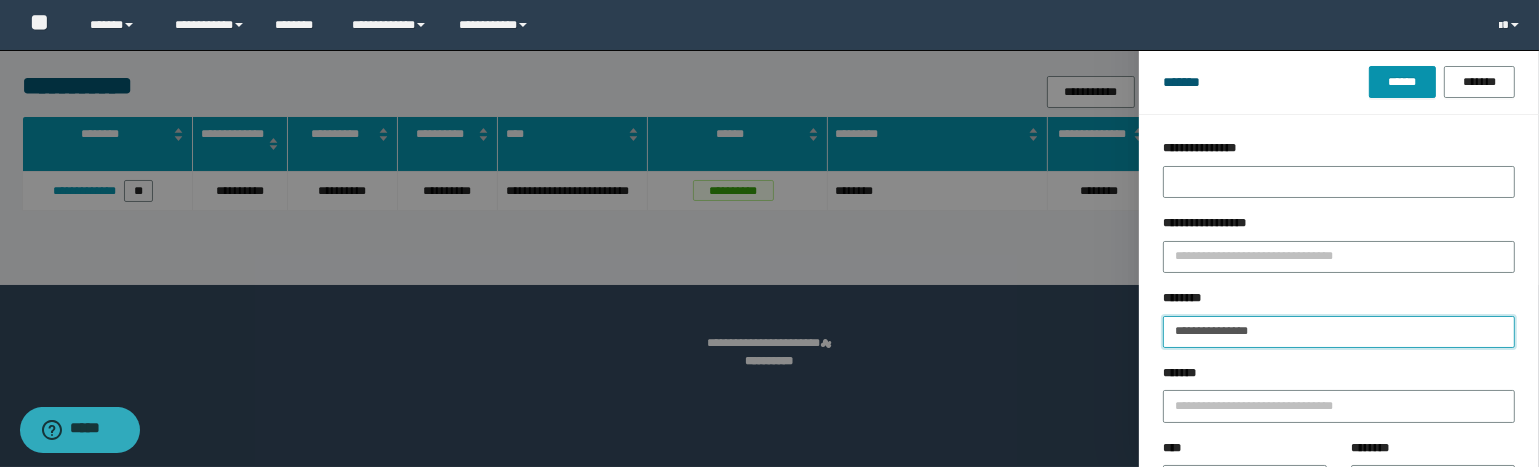 drag, startPoint x: 1292, startPoint y: 328, endPoint x: 1106, endPoint y: 320, distance: 186.17197 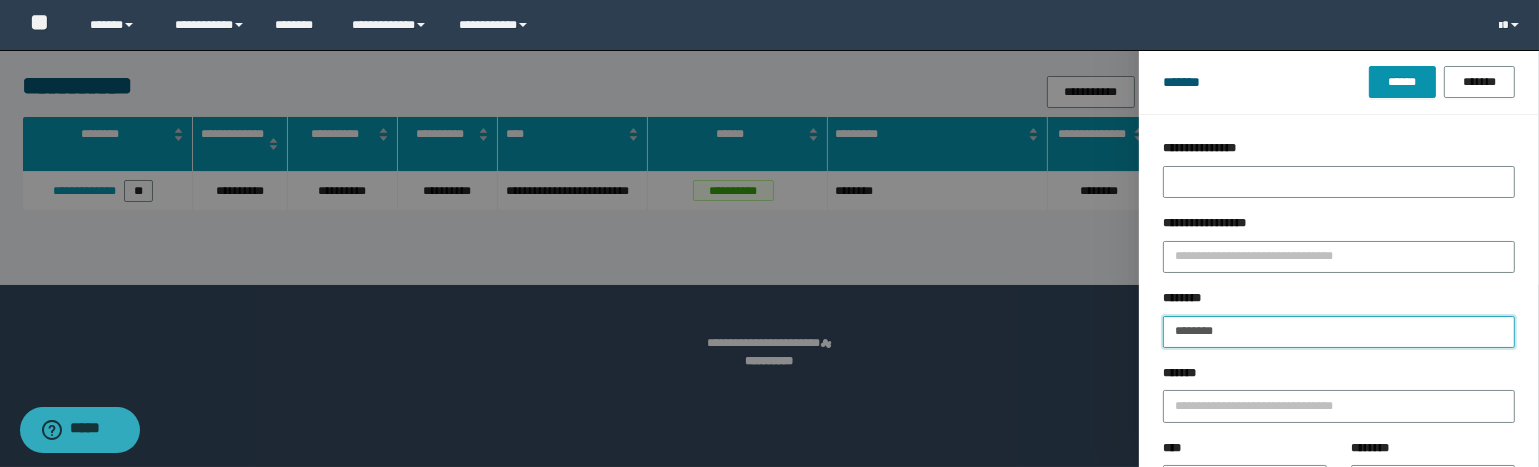 click on "******" at bounding box center [1402, 82] 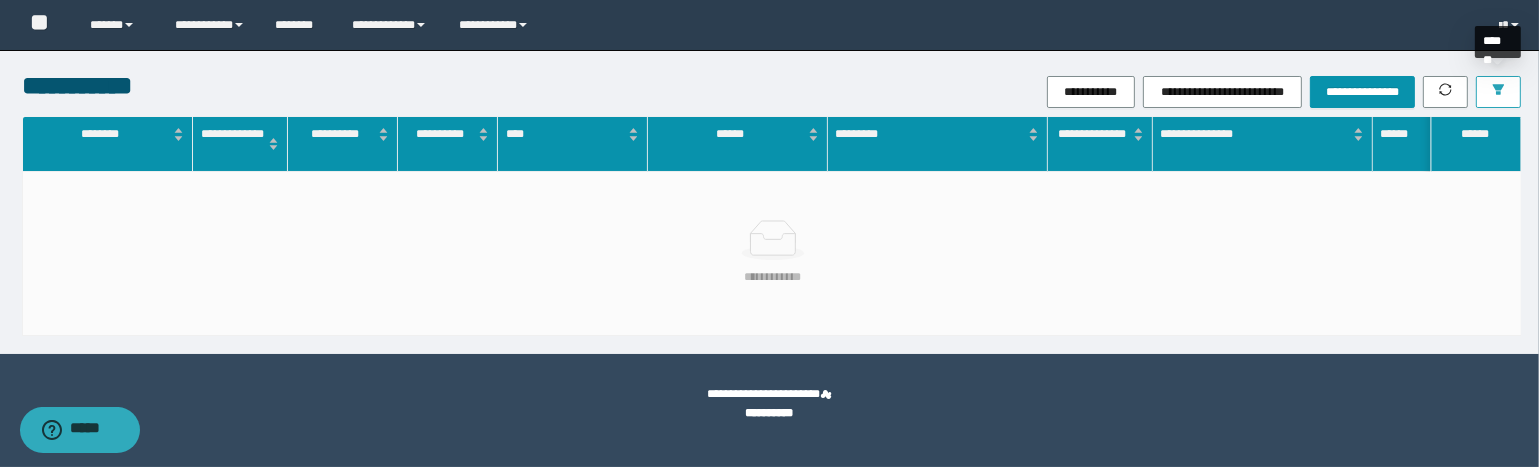 click 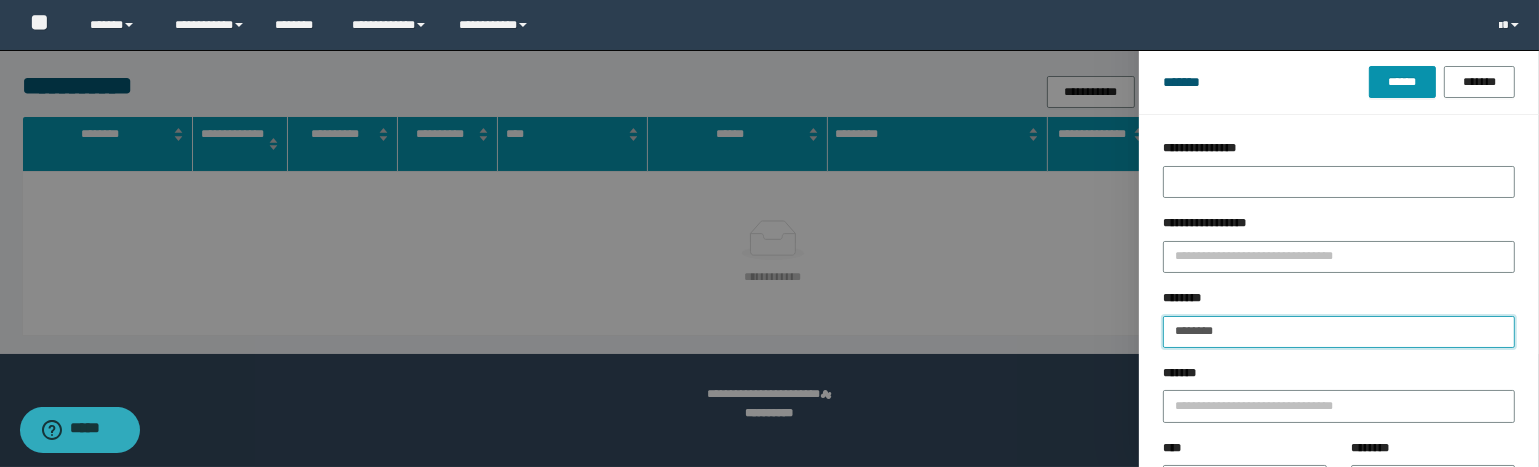 drag, startPoint x: 1280, startPoint y: 330, endPoint x: 952, endPoint y: 343, distance: 328.2575 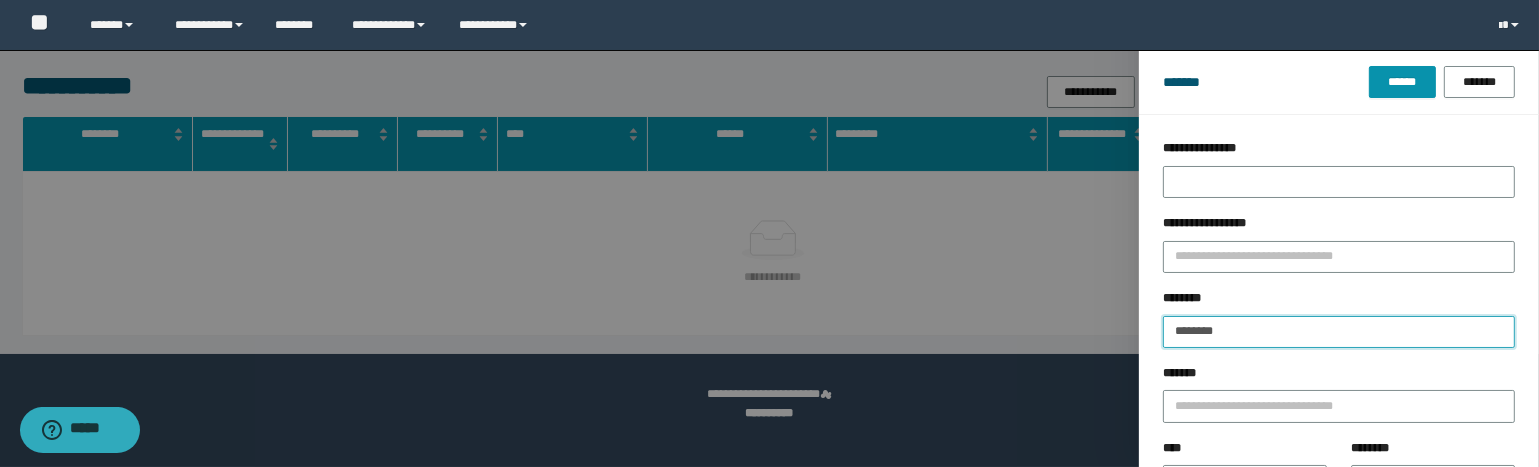 click on "******" at bounding box center [1402, 82] 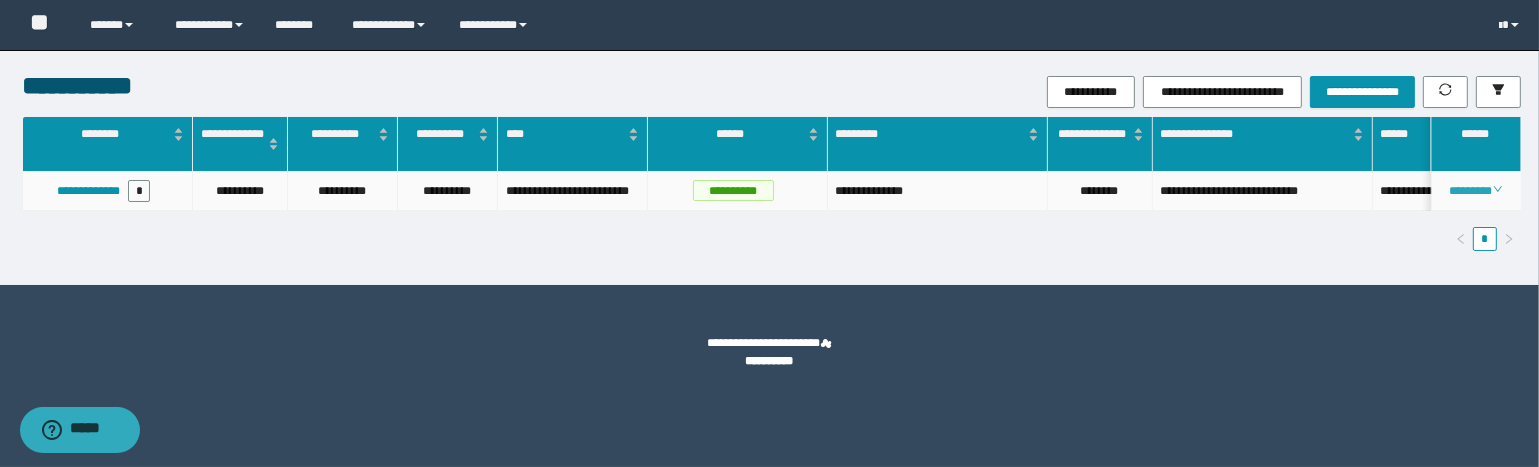 click 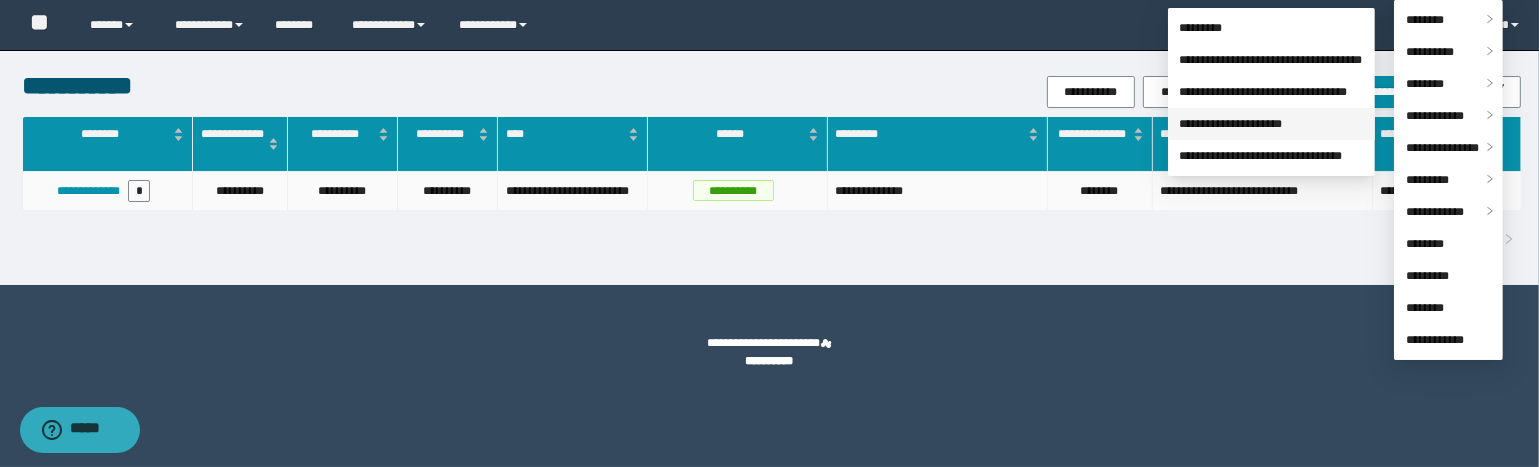 click on "**********" at bounding box center [1231, 124] 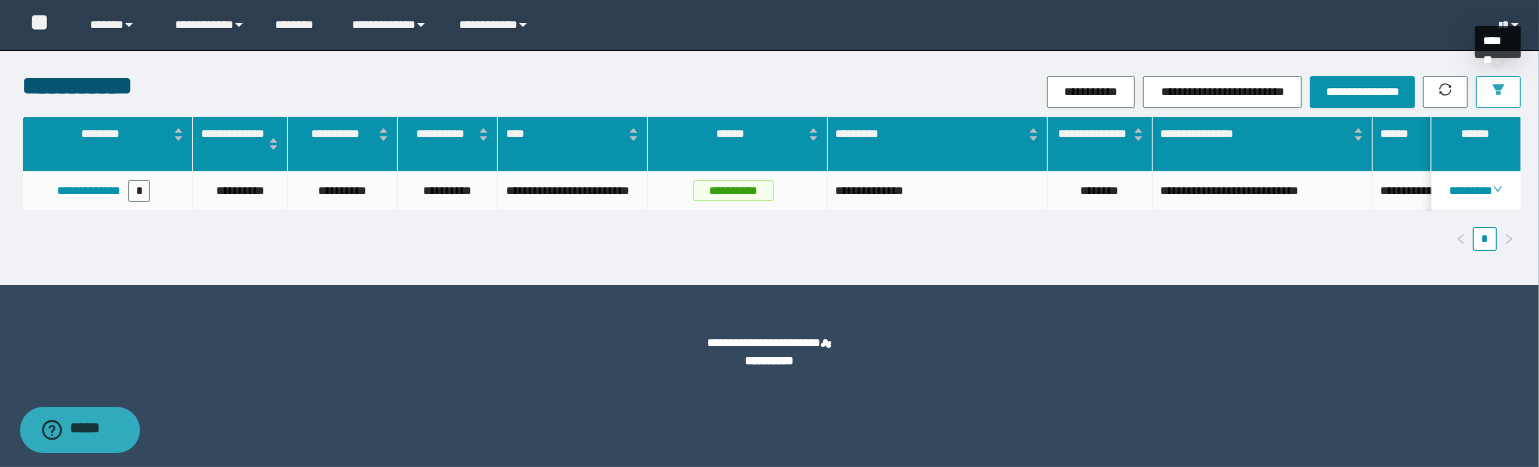 click 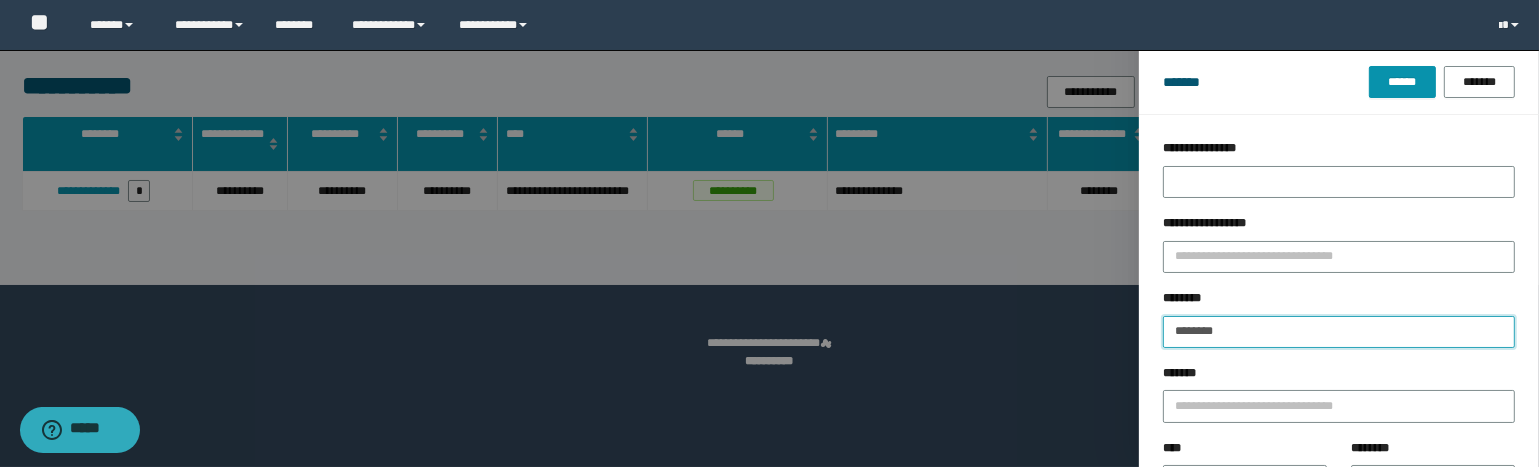 drag, startPoint x: 1253, startPoint y: 331, endPoint x: 1068, endPoint y: 312, distance: 185.97311 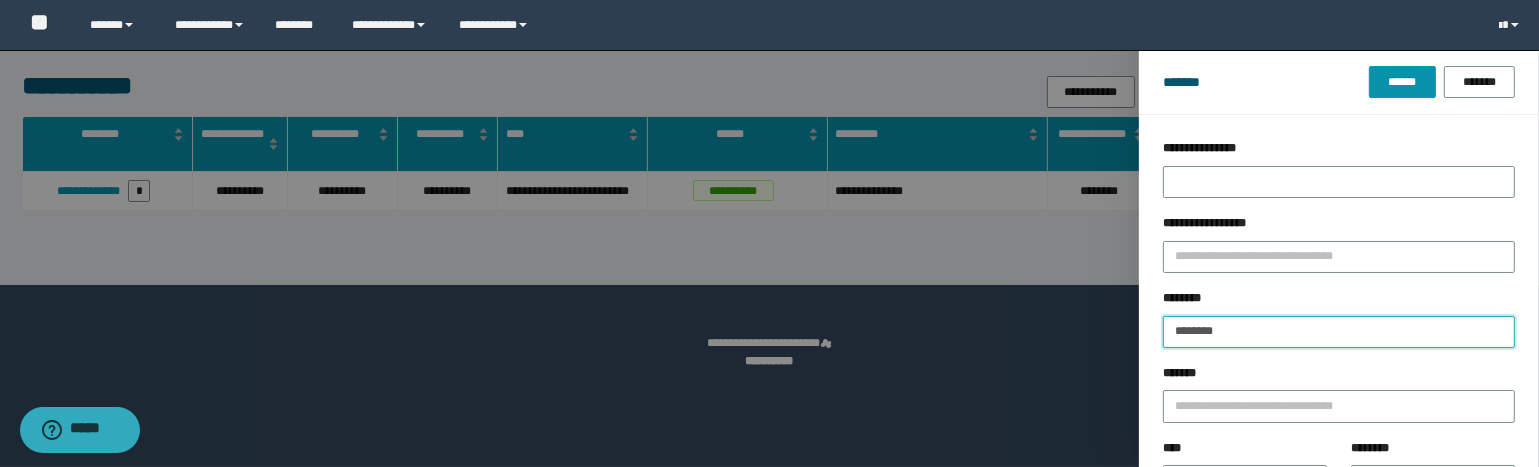 click on "******" at bounding box center (1402, 82) 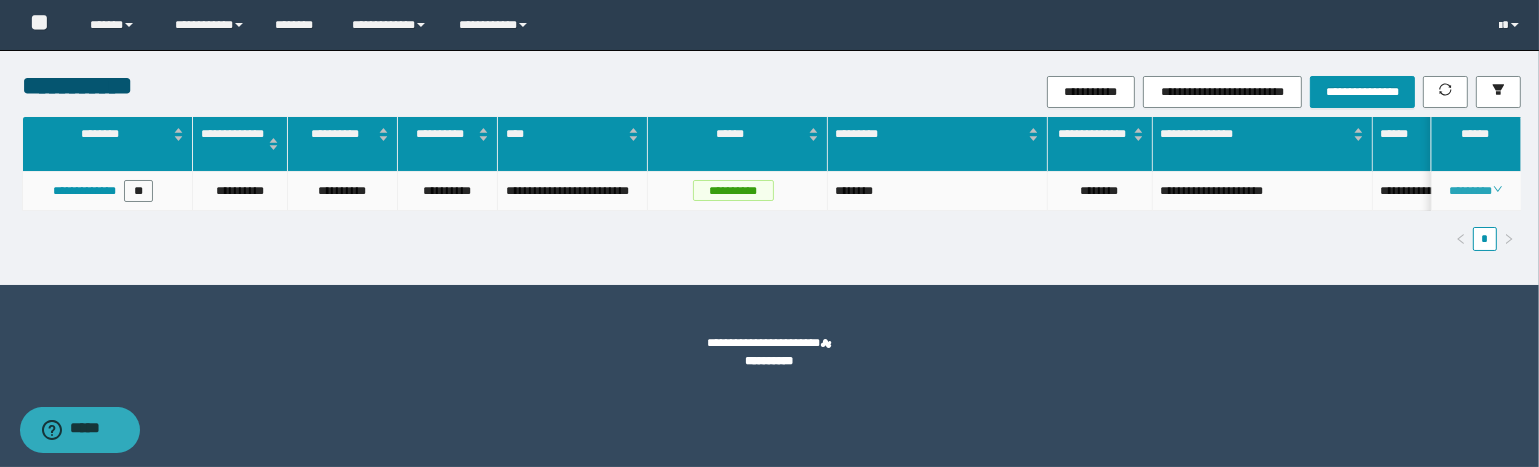 click 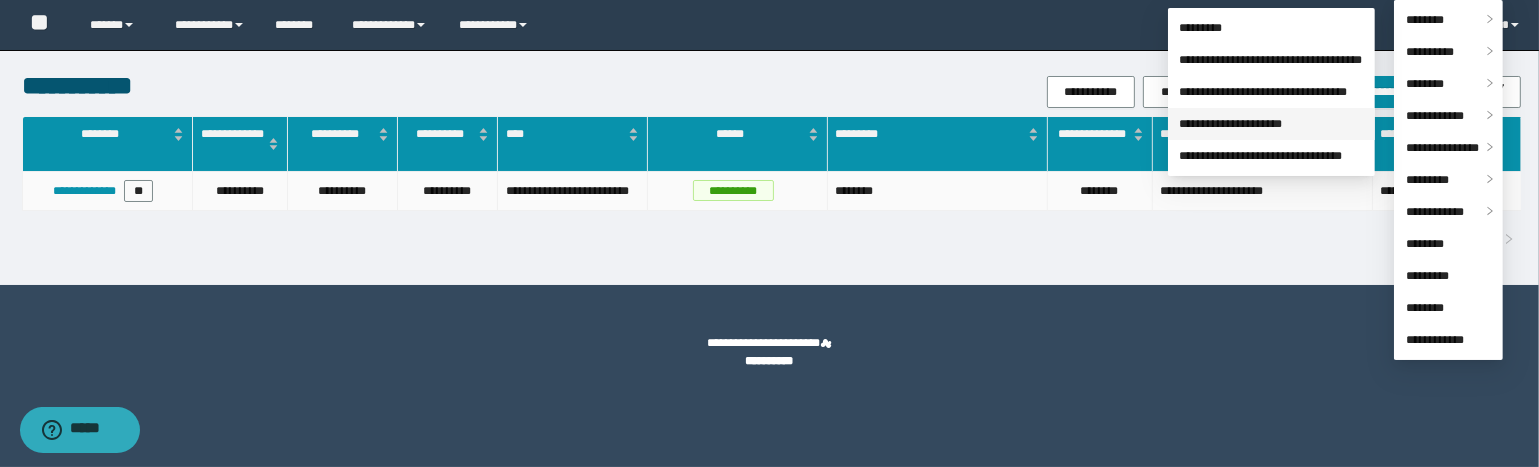 click on "**********" at bounding box center [1231, 124] 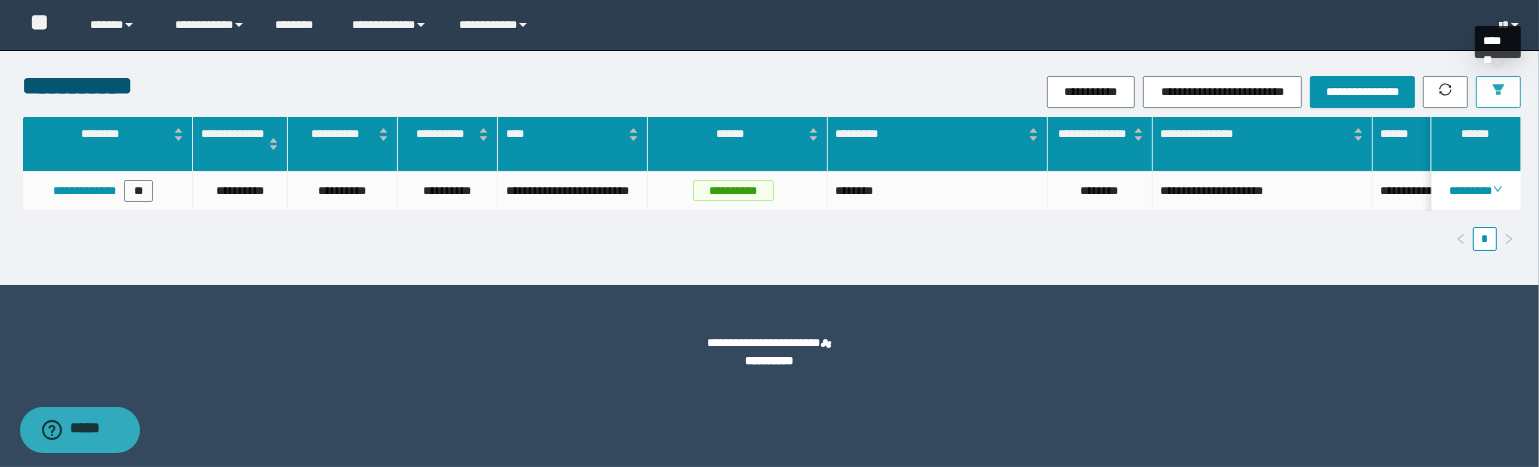 click 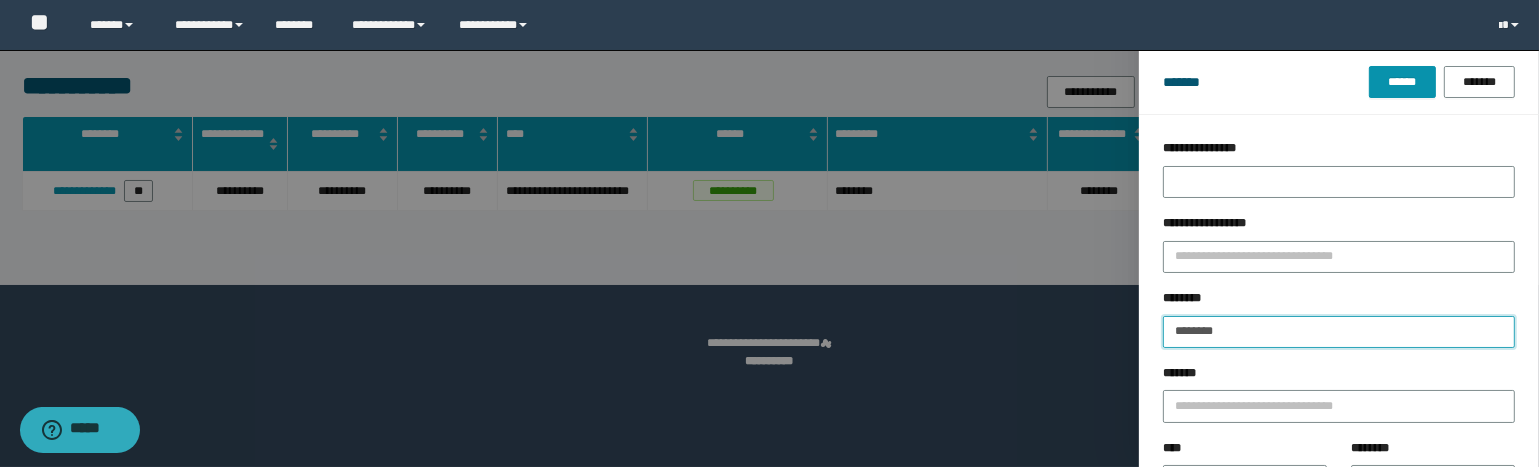 drag, startPoint x: 1274, startPoint y: 336, endPoint x: 1084, endPoint y: 318, distance: 190.85072 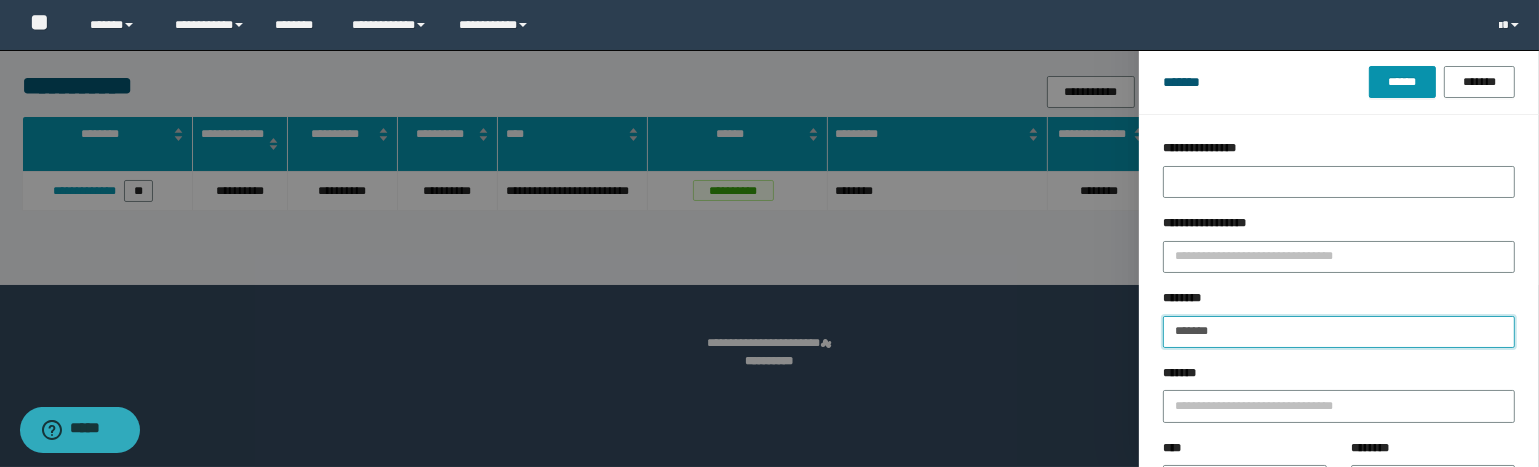 click on "******" at bounding box center (1402, 82) 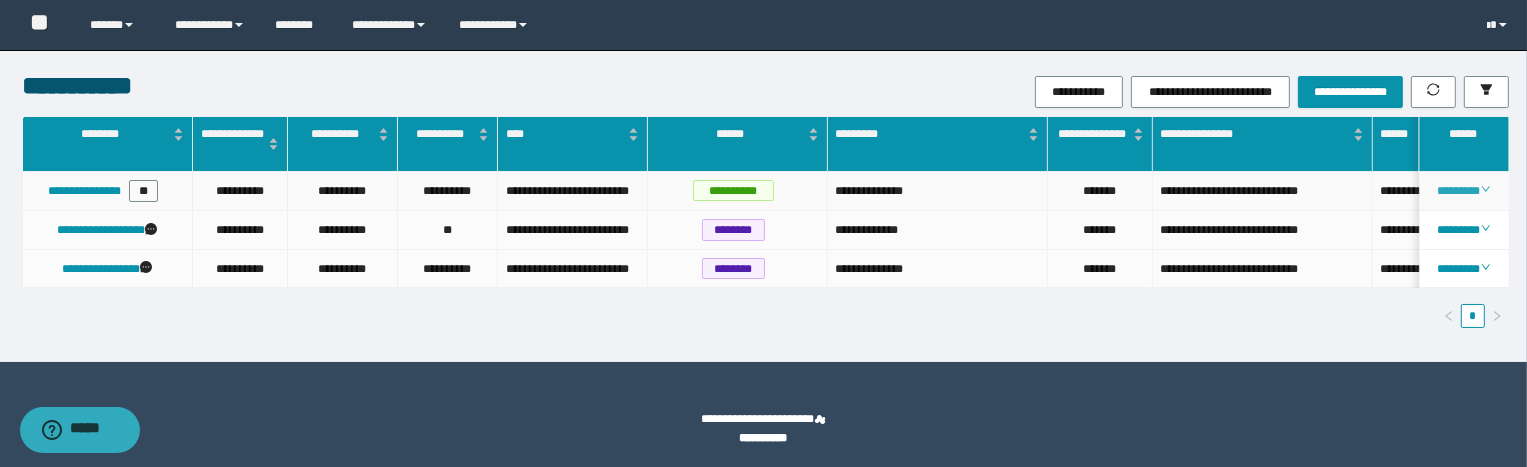 click 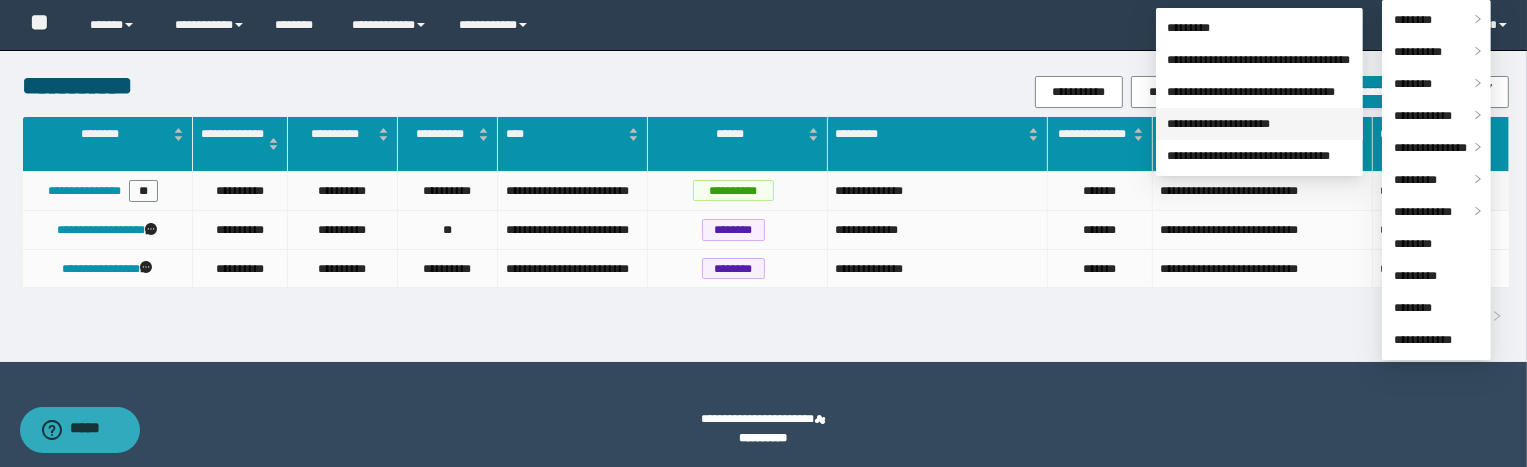 click on "**********" at bounding box center [1219, 124] 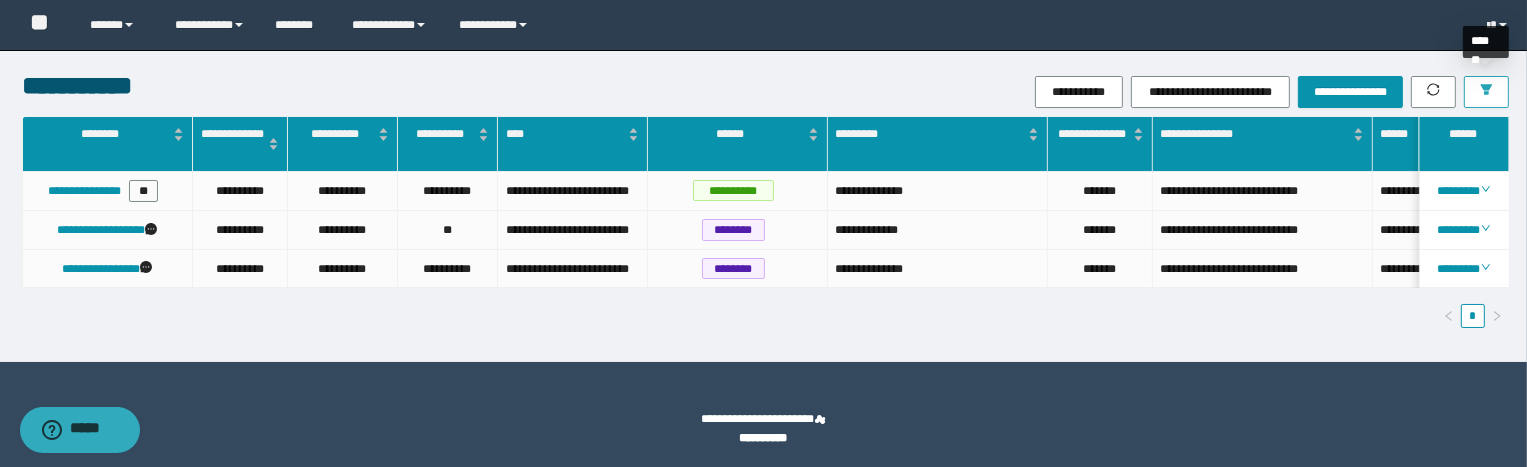 click 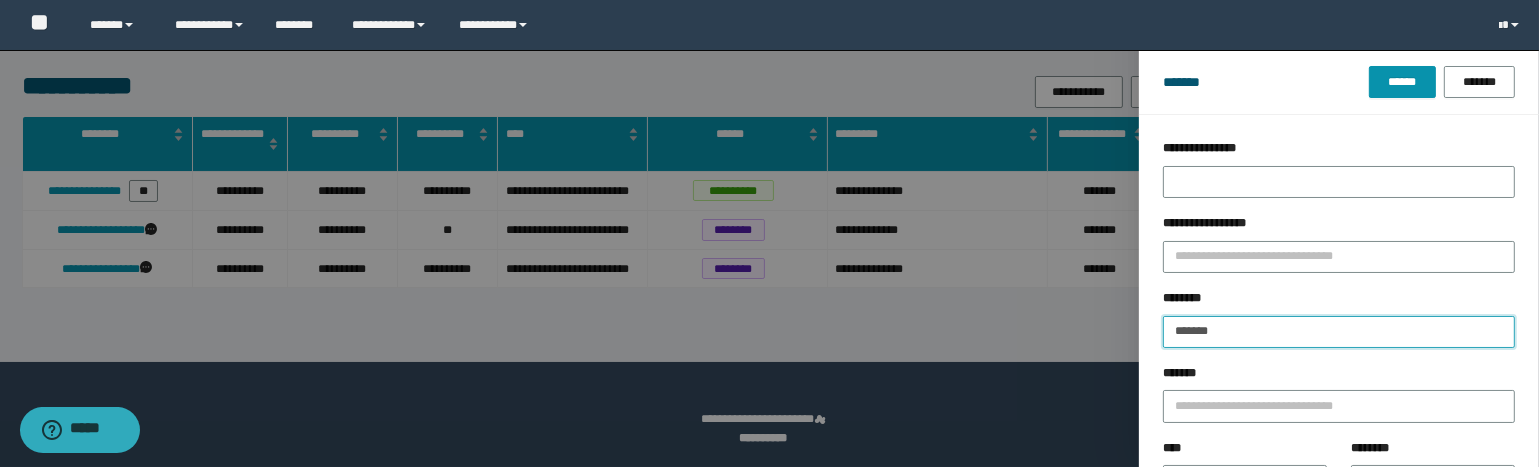 drag, startPoint x: 1238, startPoint y: 324, endPoint x: 1039, endPoint y: 315, distance: 199.20341 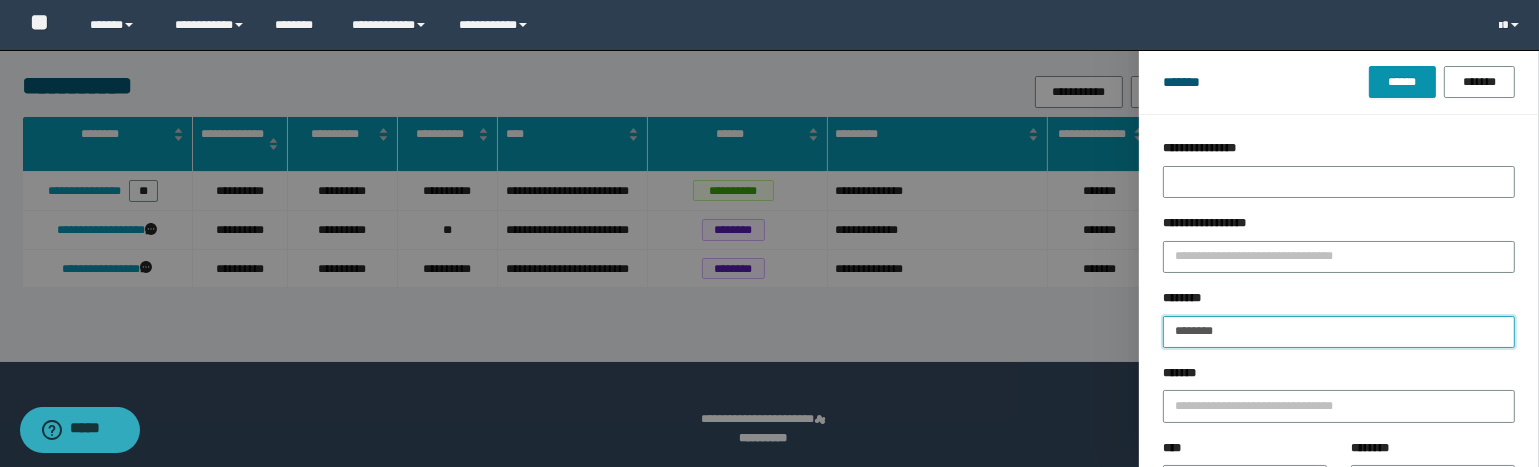 click on "******" at bounding box center [1402, 82] 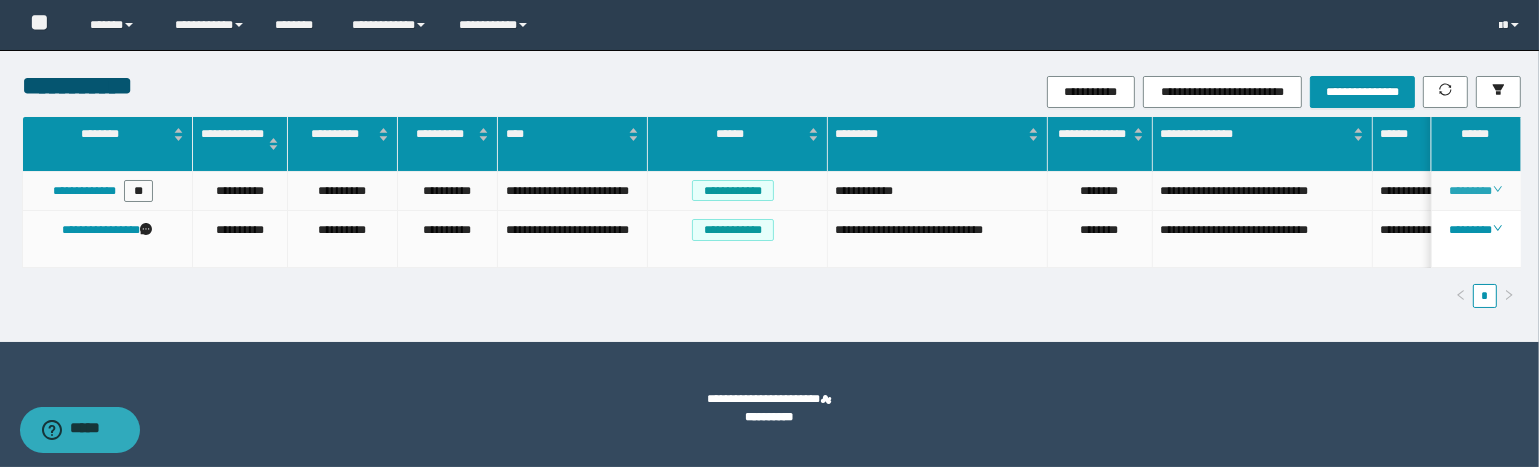 click 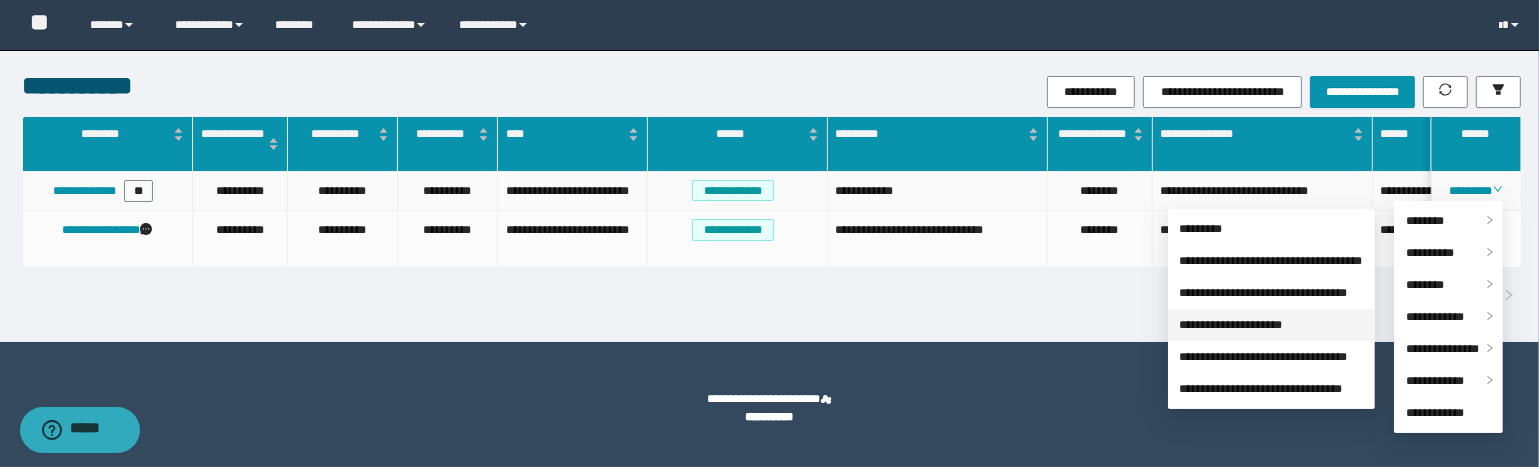 click on "**********" at bounding box center [1231, 325] 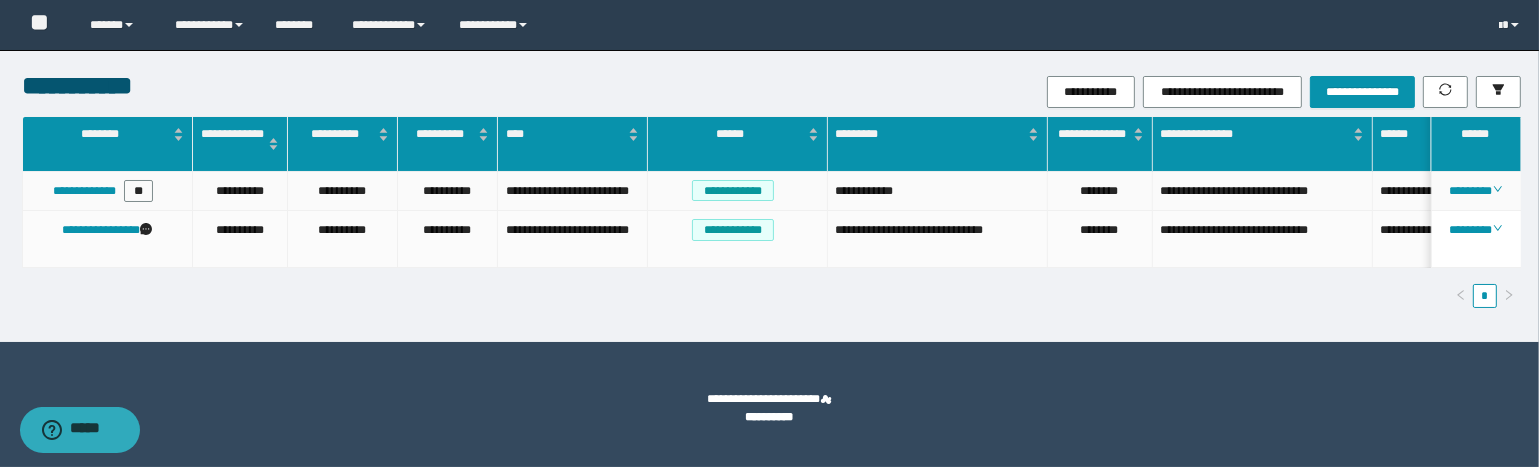 click on "**********" at bounding box center [1068, 191] 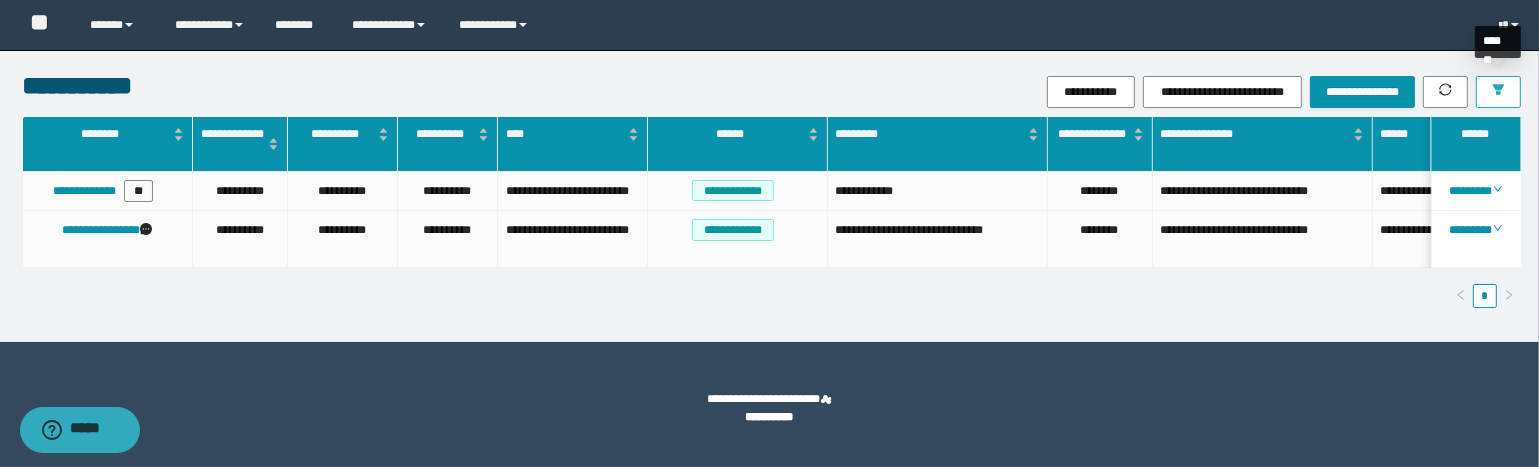 click 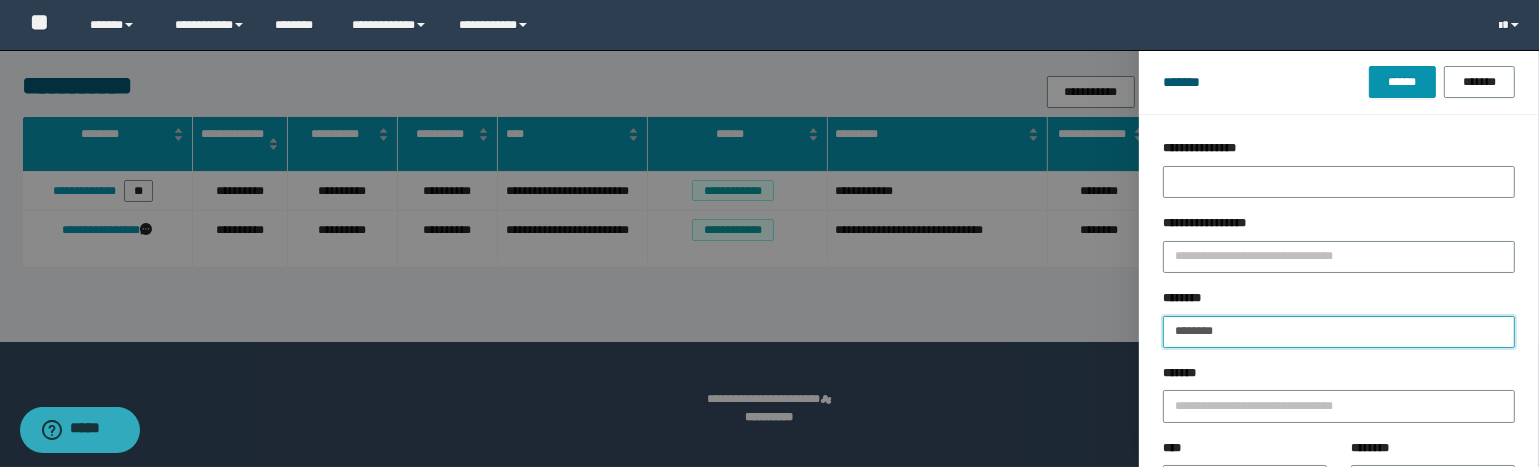 click on "********" at bounding box center (1339, 332) 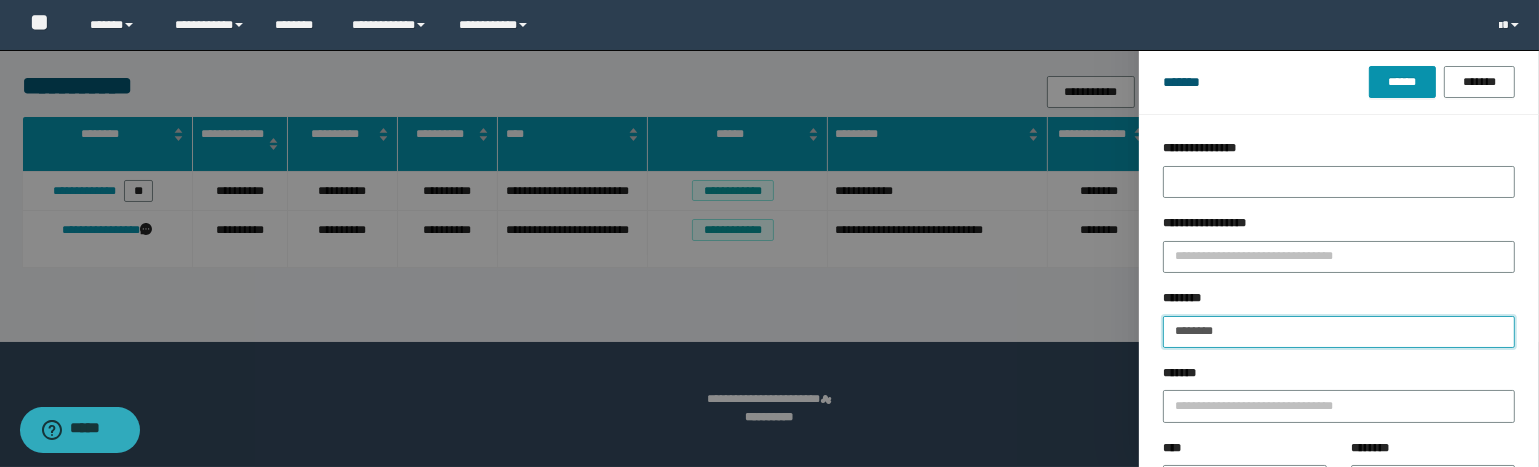 click on "******" at bounding box center (1402, 82) 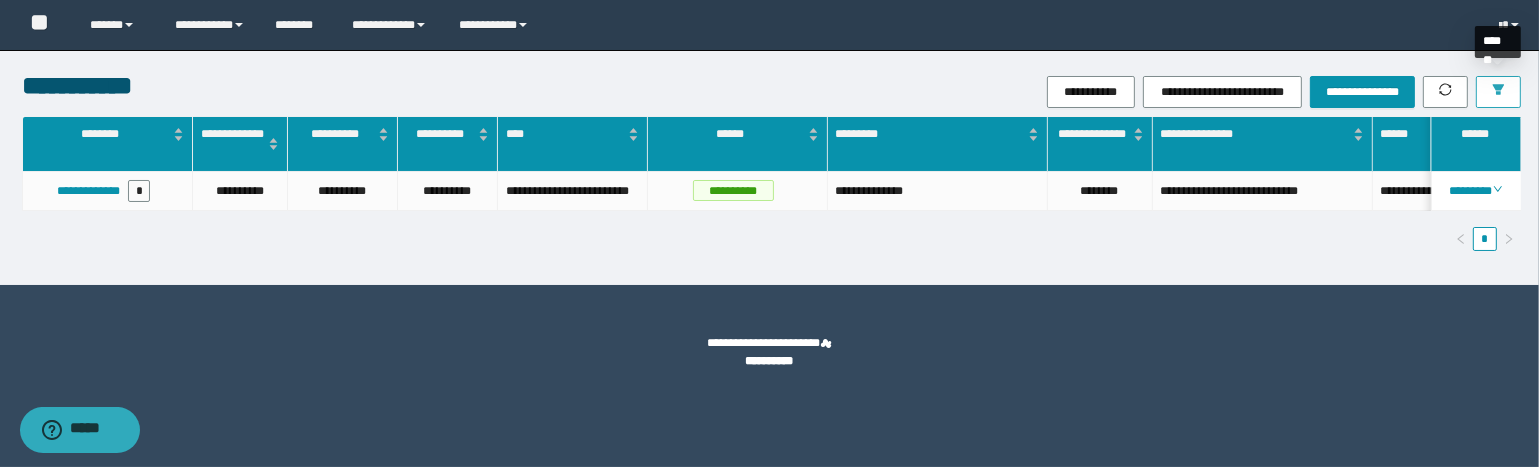 click 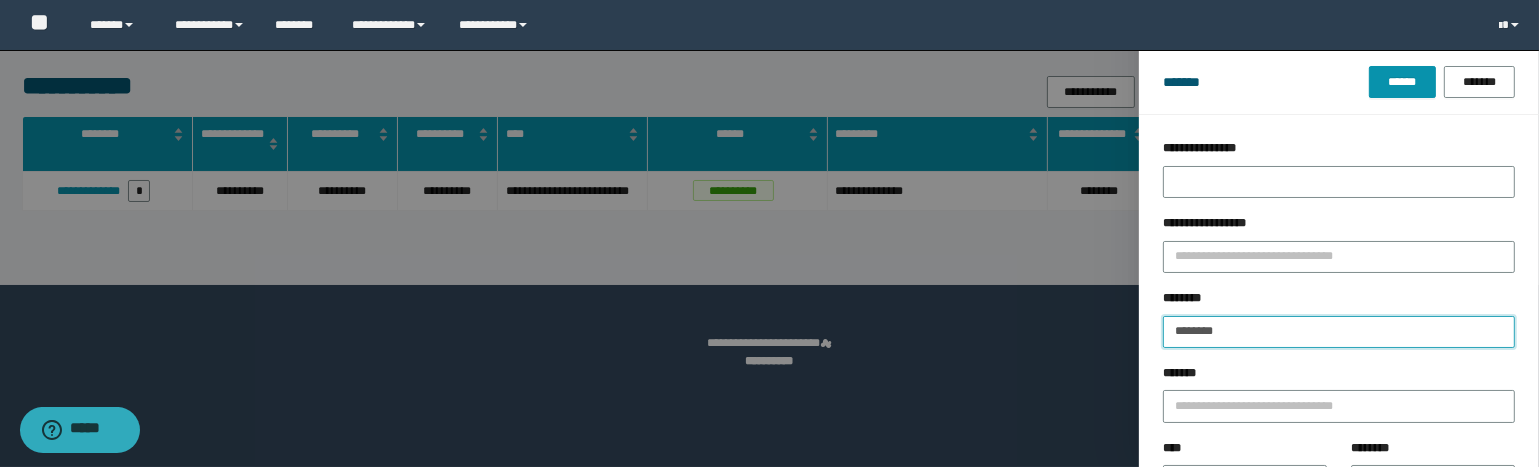 drag, startPoint x: 1297, startPoint y: 345, endPoint x: 1059, endPoint y: 330, distance: 238.47221 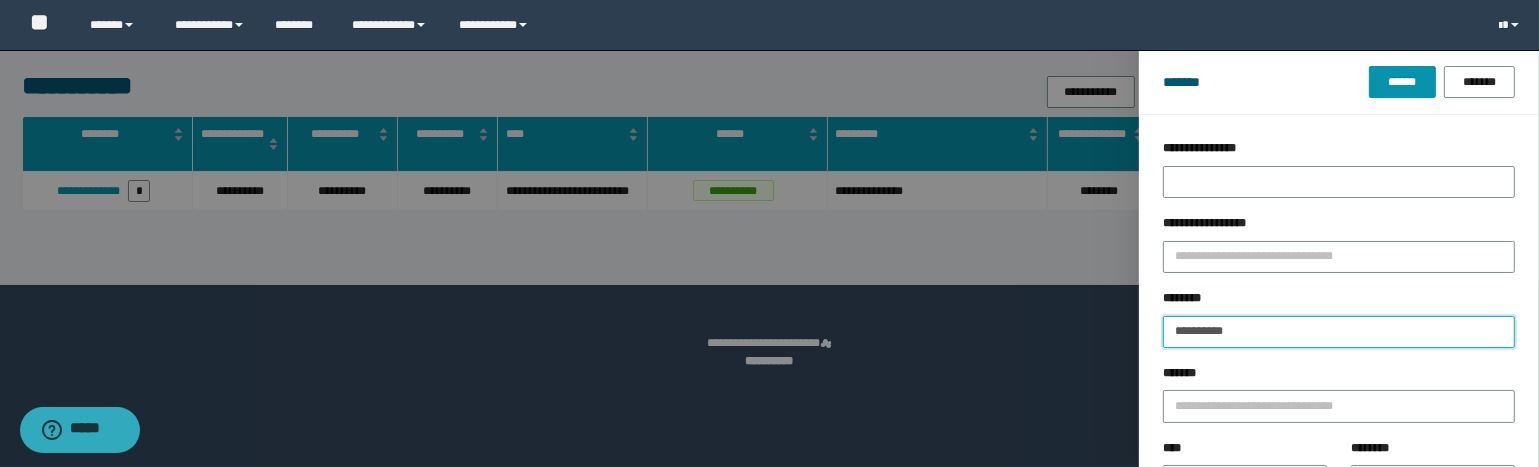 click on "******" at bounding box center [1402, 82] 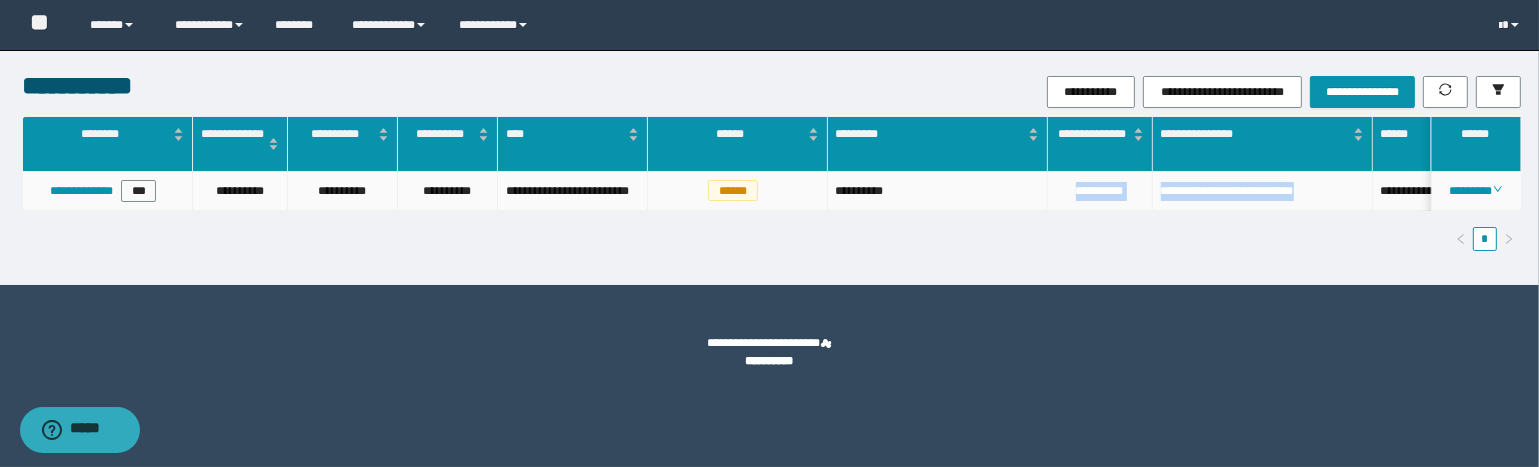 drag, startPoint x: 1340, startPoint y: 198, endPoint x: 1046, endPoint y: 188, distance: 294.17 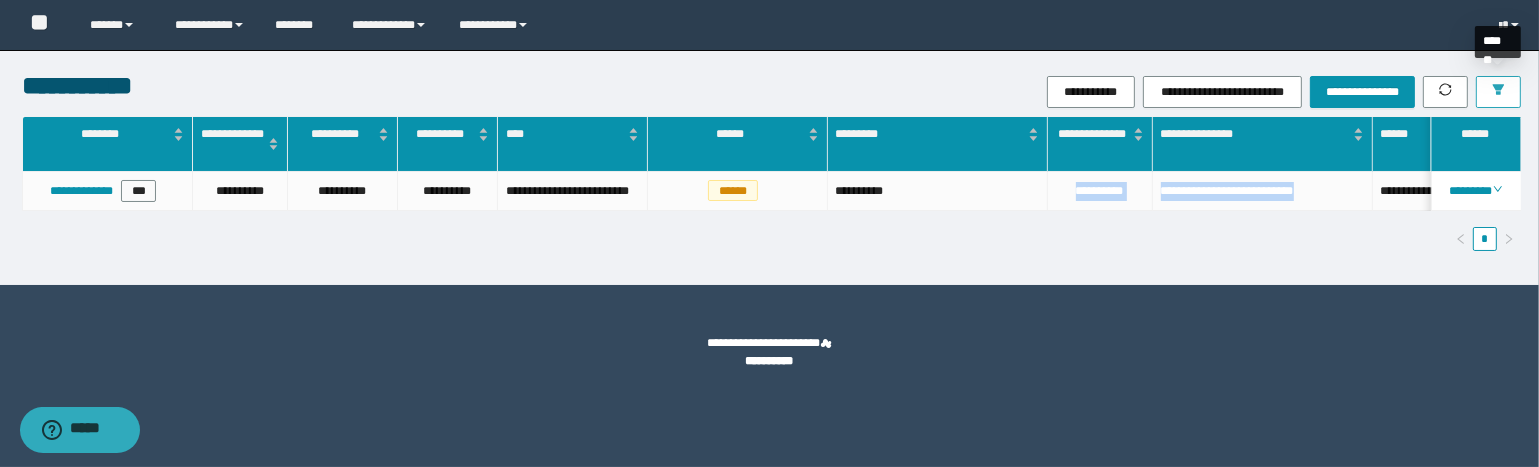 click 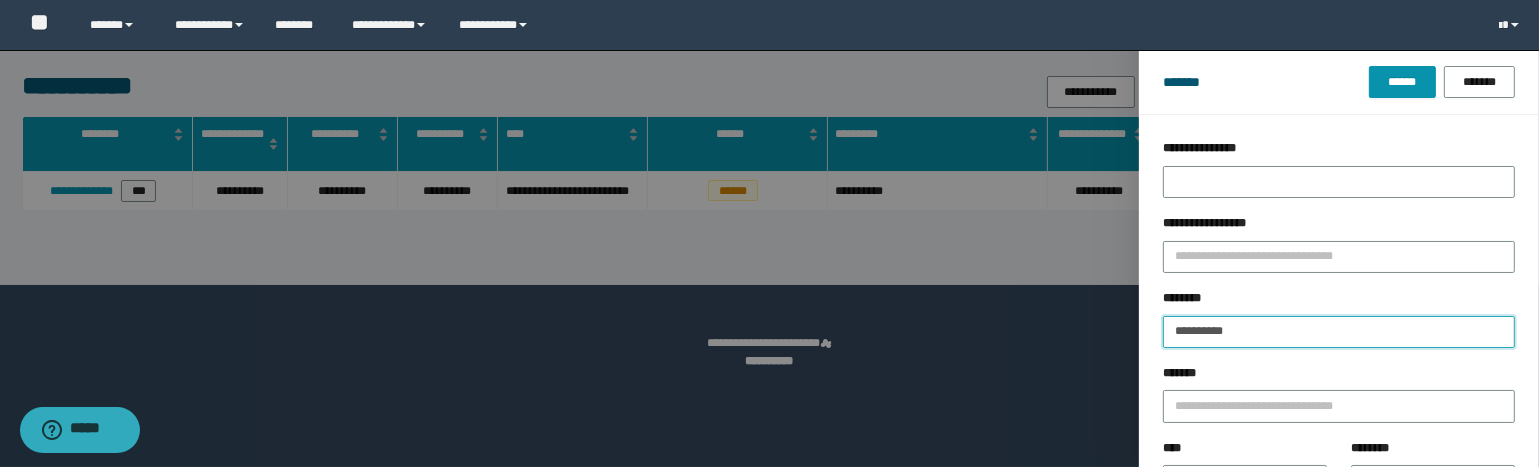 drag, startPoint x: 1289, startPoint y: 332, endPoint x: 1083, endPoint y: 317, distance: 206.5454 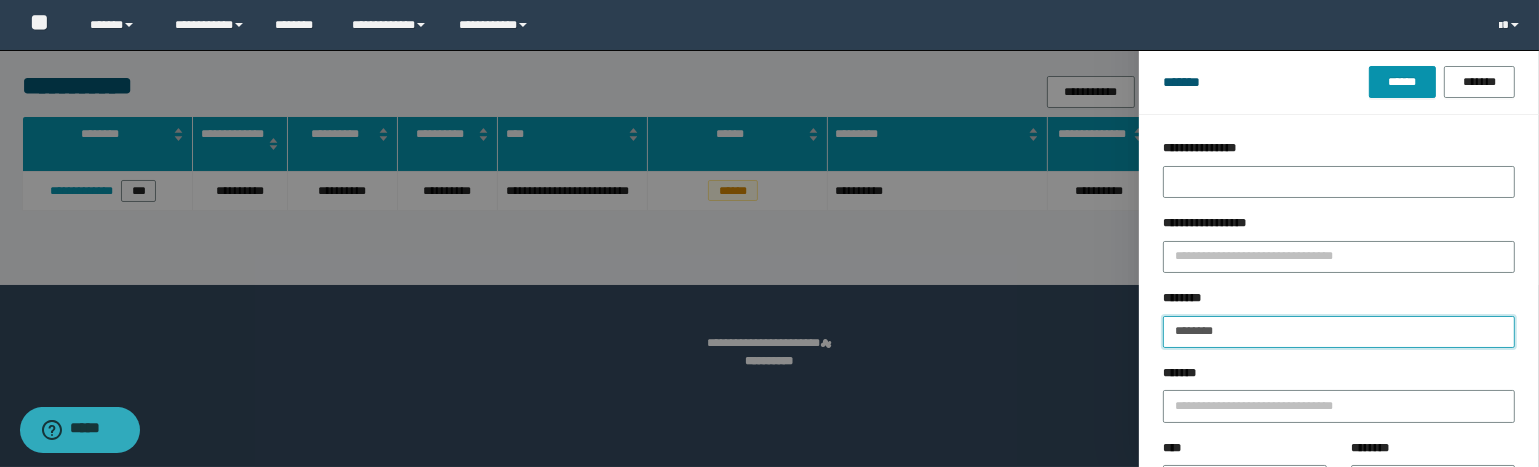click on "******" at bounding box center [1402, 82] 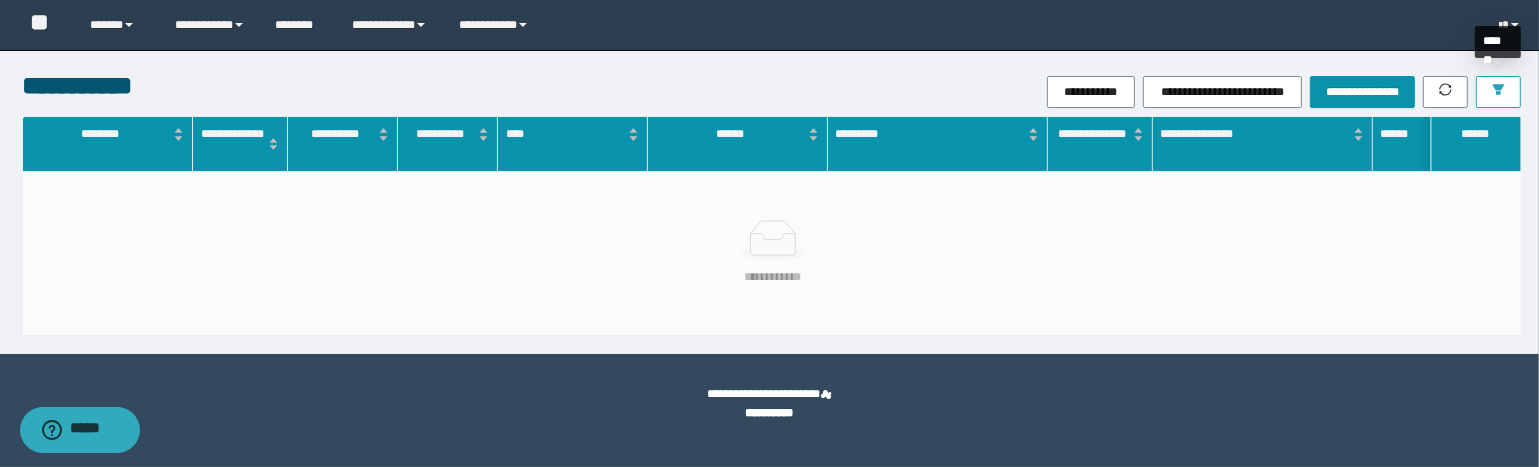 click 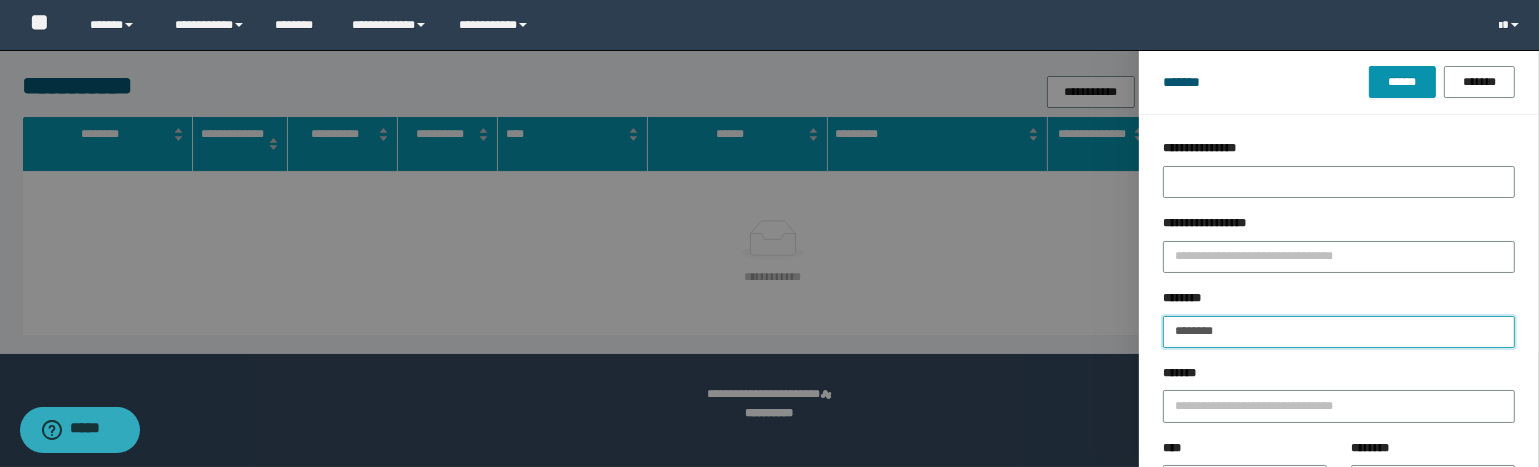 drag, startPoint x: 1242, startPoint y: 324, endPoint x: 1073, endPoint y: 318, distance: 169.10648 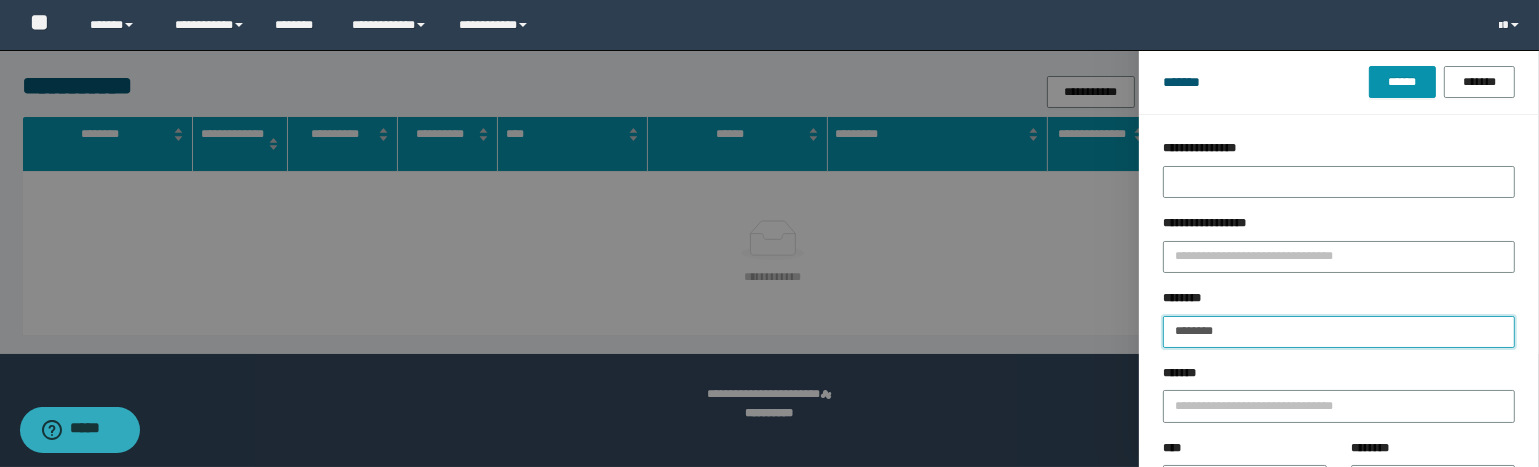 click on "******" at bounding box center [1402, 82] 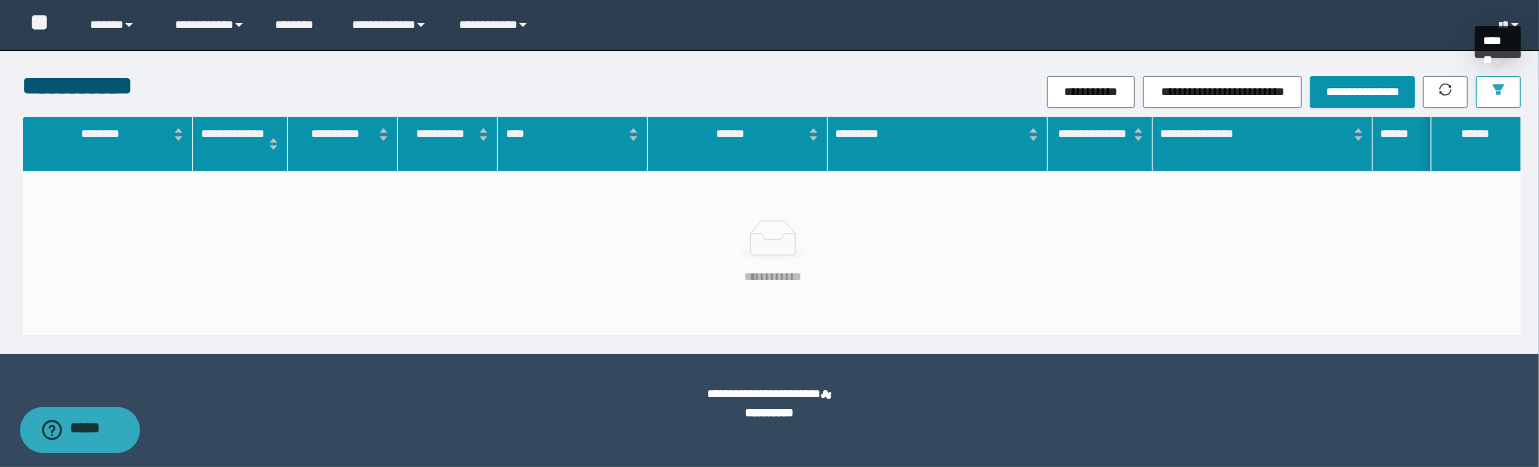 click 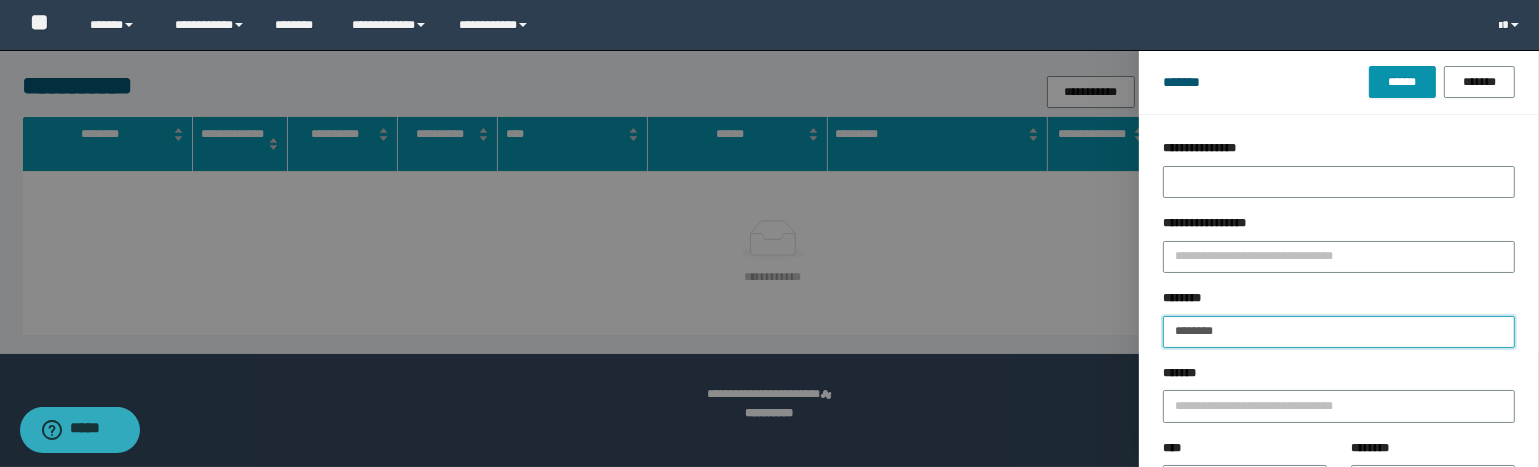 drag, startPoint x: 1240, startPoint y: 328, endPoint x: 1110, endPoint y: 338, distance: 130.38405 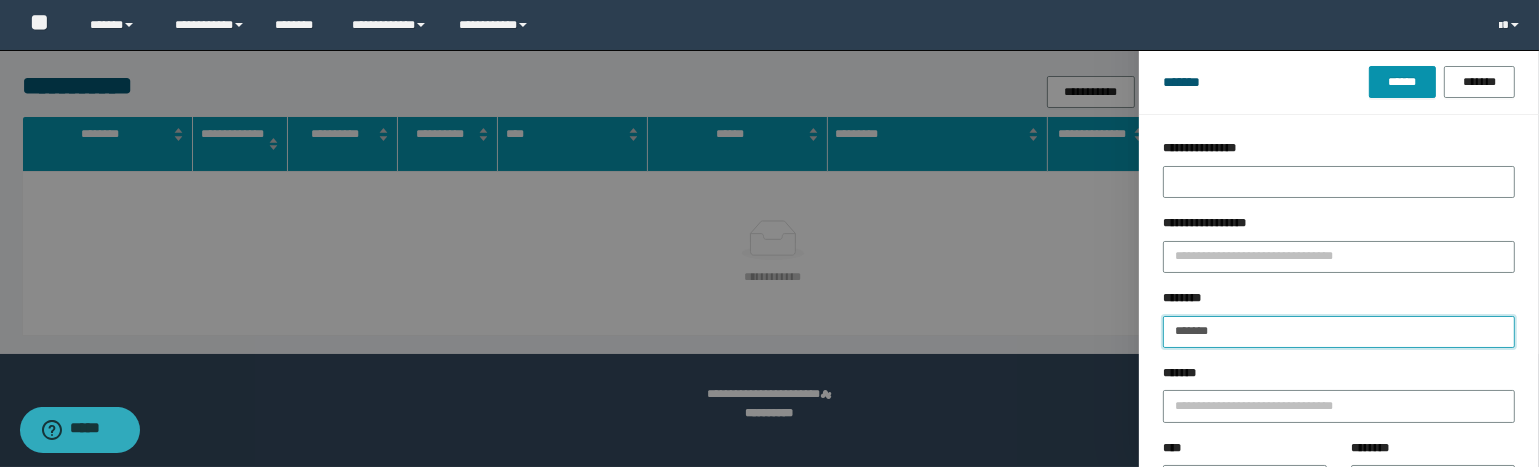 type on "*******" 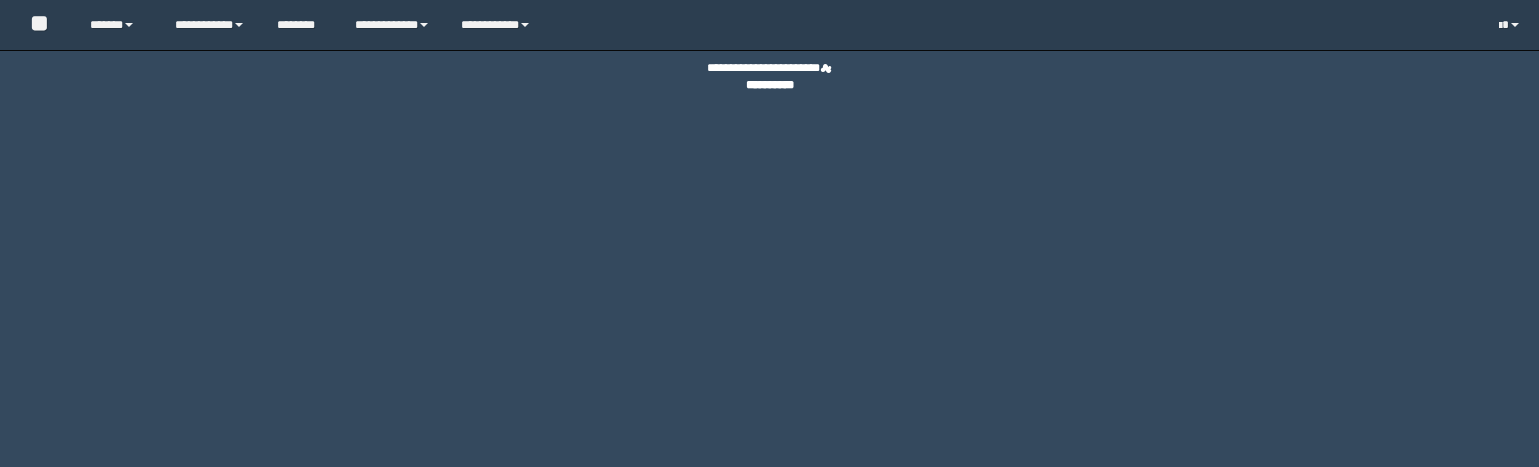scroll, scrollTop: 0, scrollLeft: 0, axis: both 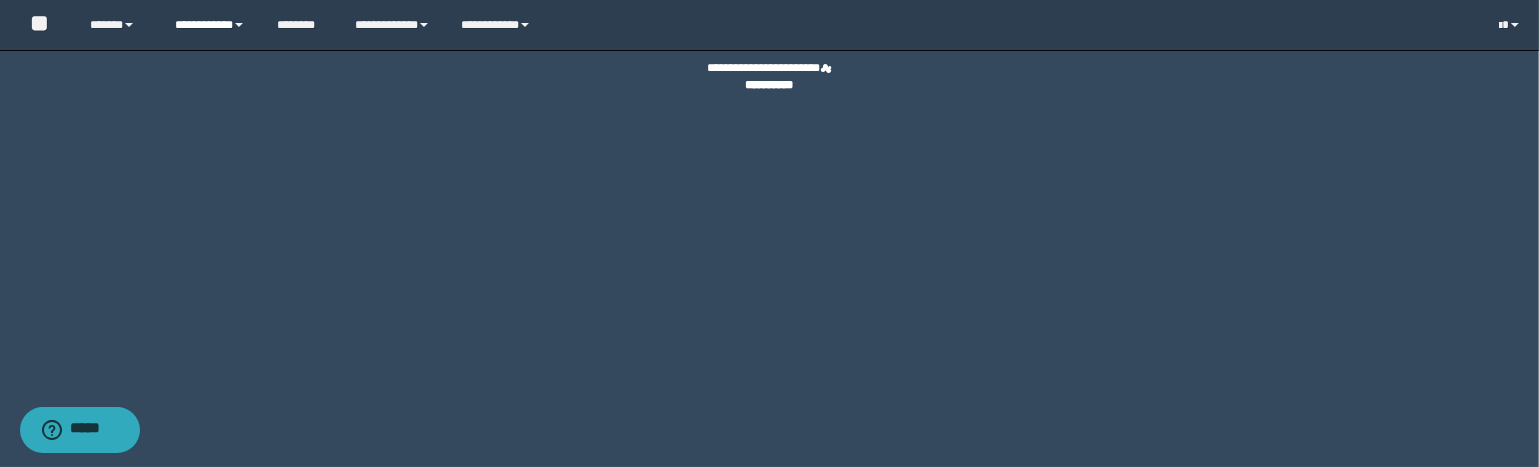 click on "**********" at bounding box center [210, 25] 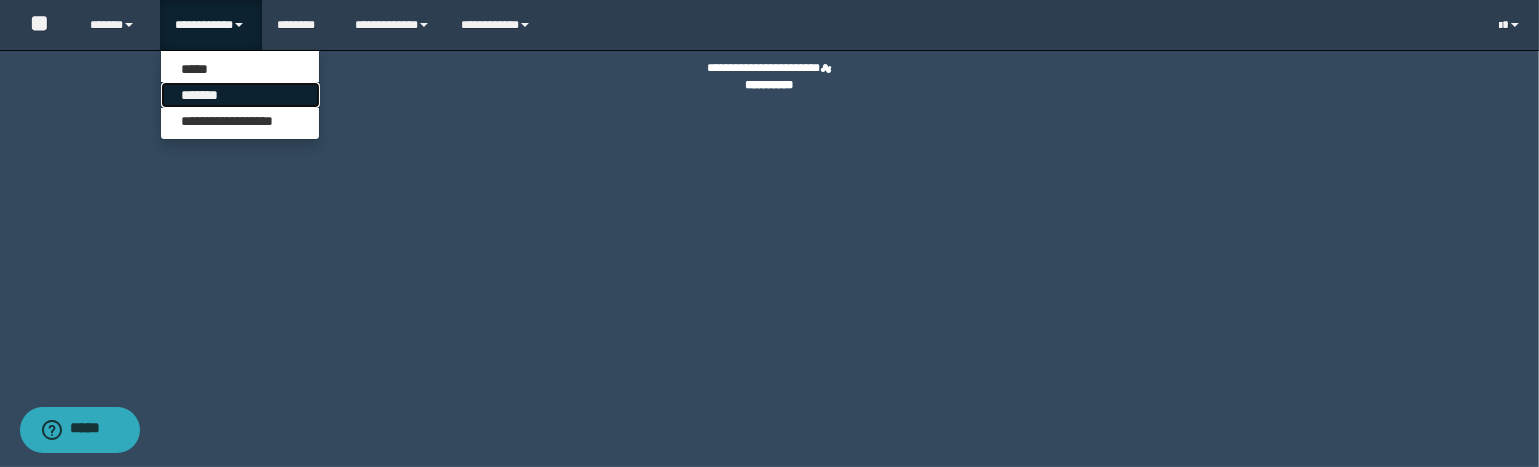 click on "*******" at bounding box center (240, 95) 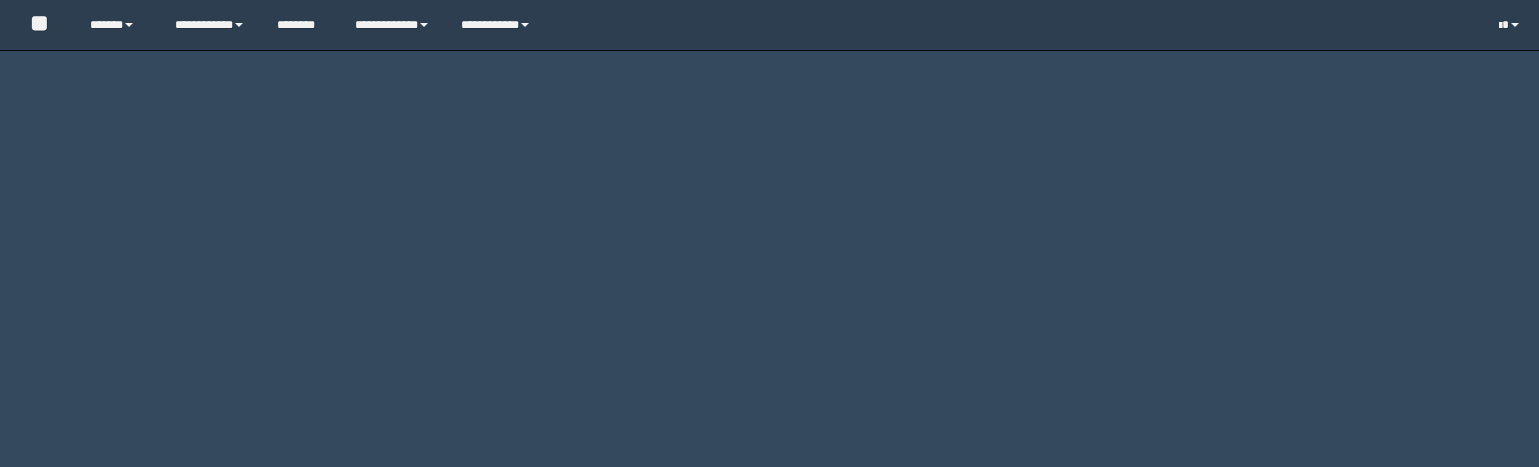 scroll, scrollTop: 0, scrollLeft: 0, axis: both 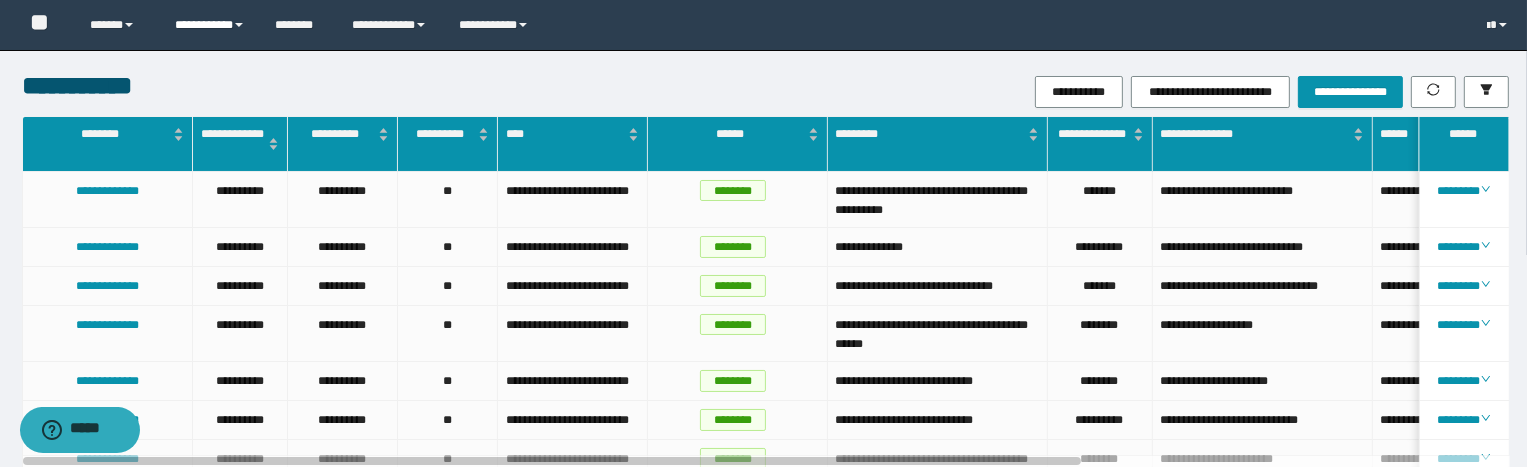 click on "**********" at bounding box center (210, 25) 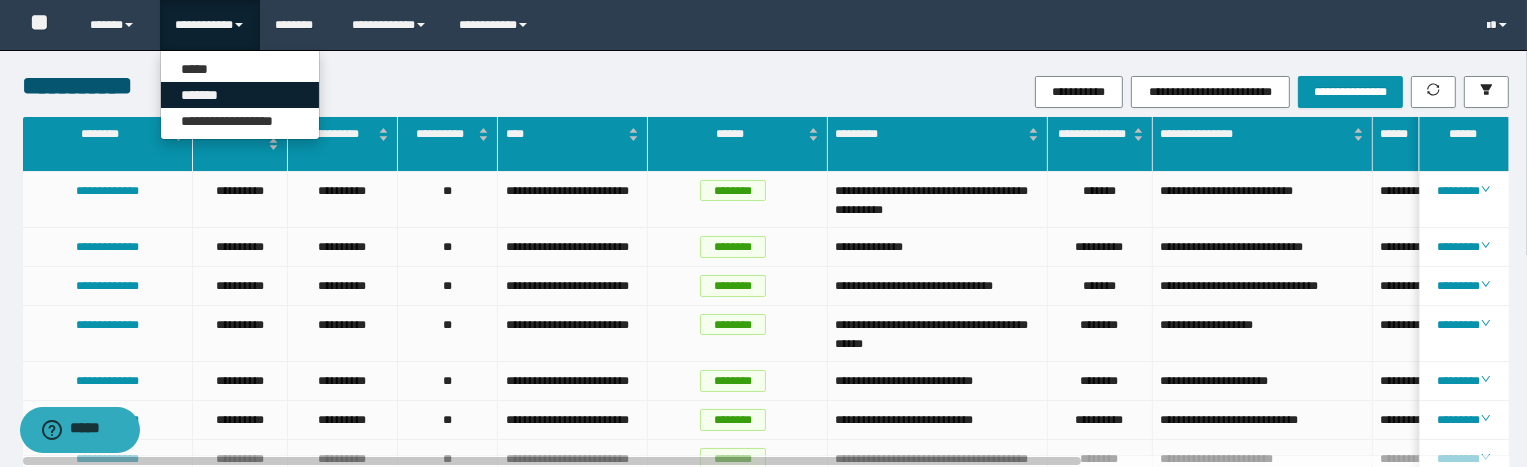 click on "*******" at bounding box center [240, 95] 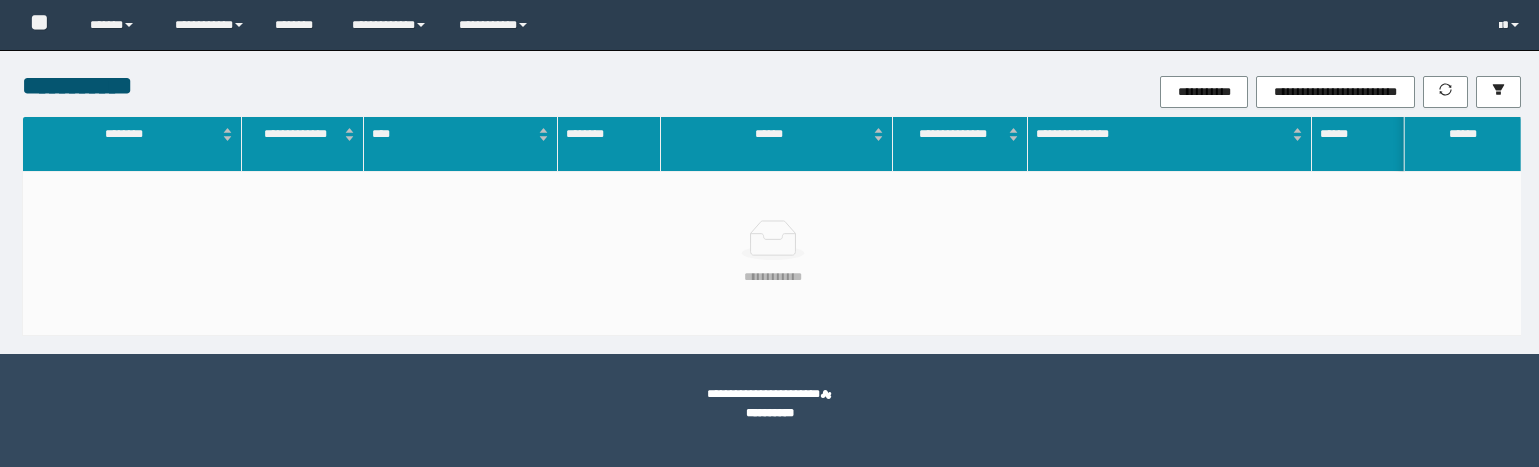 scroll, scrollTop: 0, scrollLeft: 0, axis: both 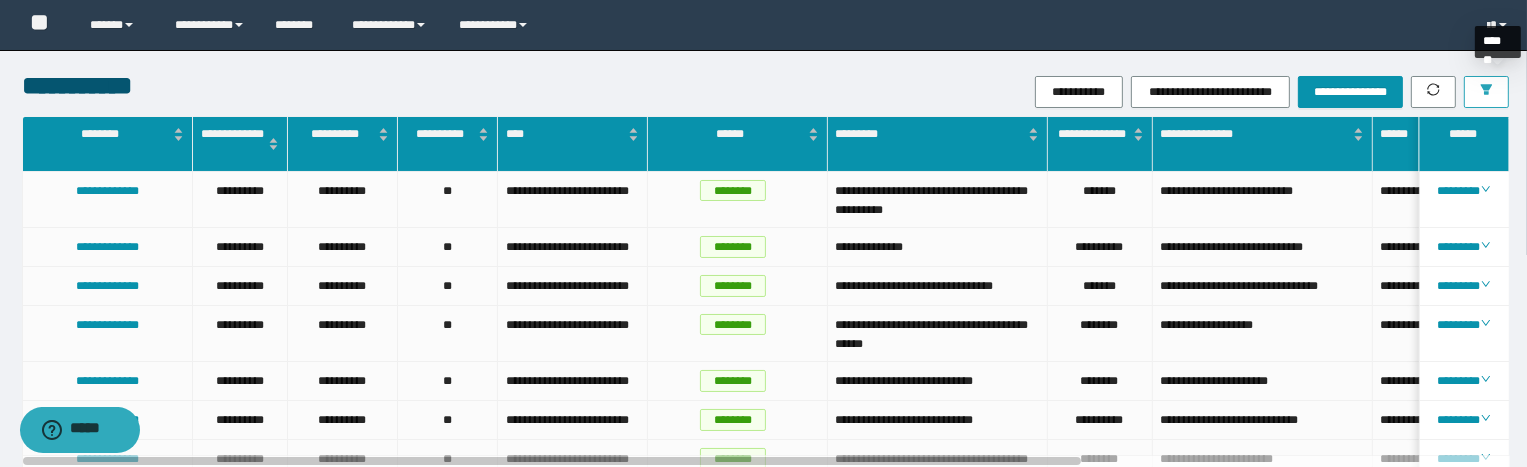 click at bounding box center (1486, 92) 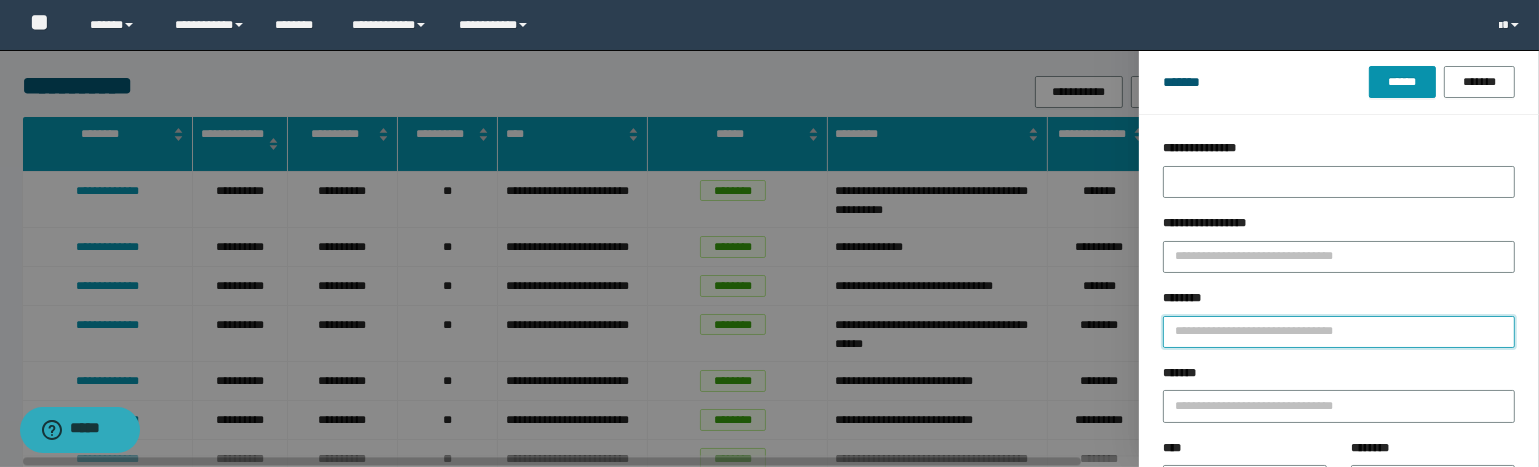click on "********" at bounding box center [1339, 332] 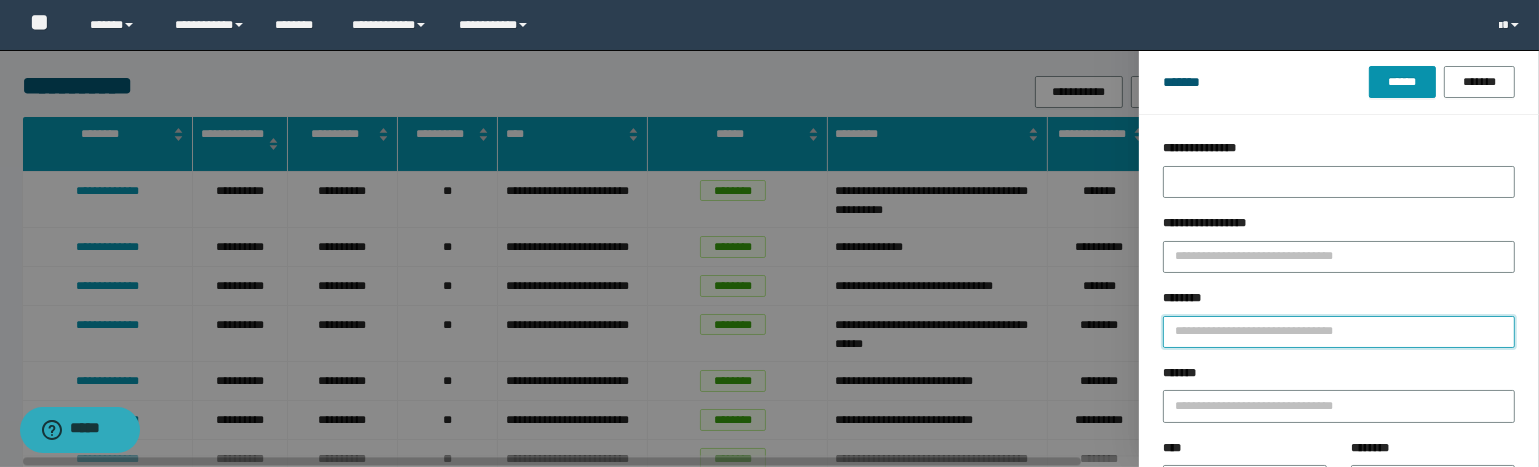 type on "*" 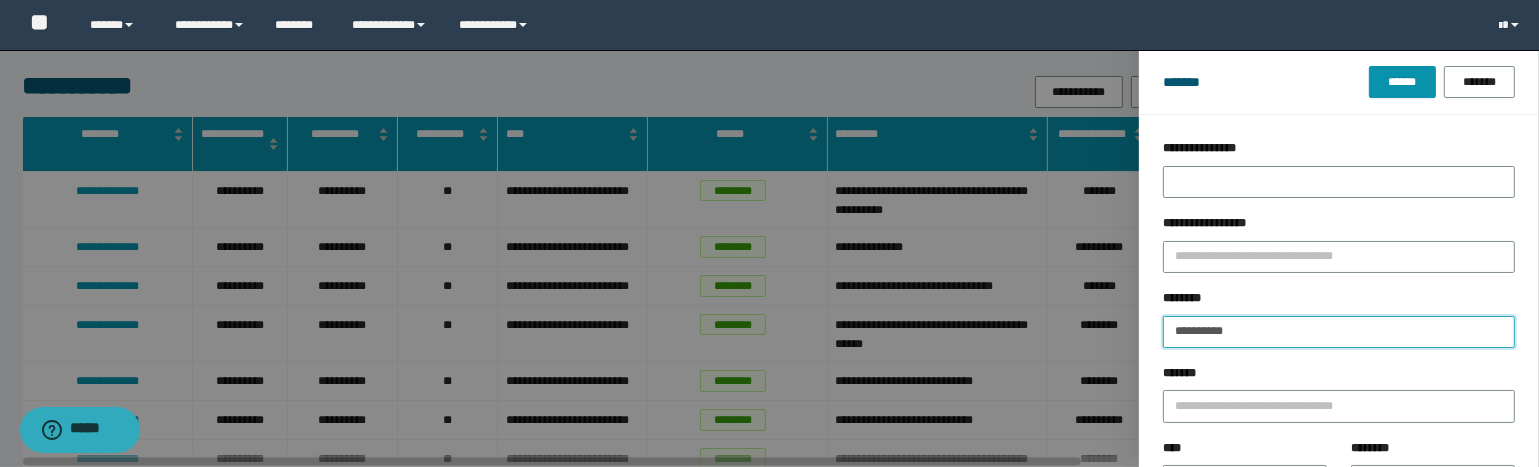 click on "******" at bounding box center [1402, 82] 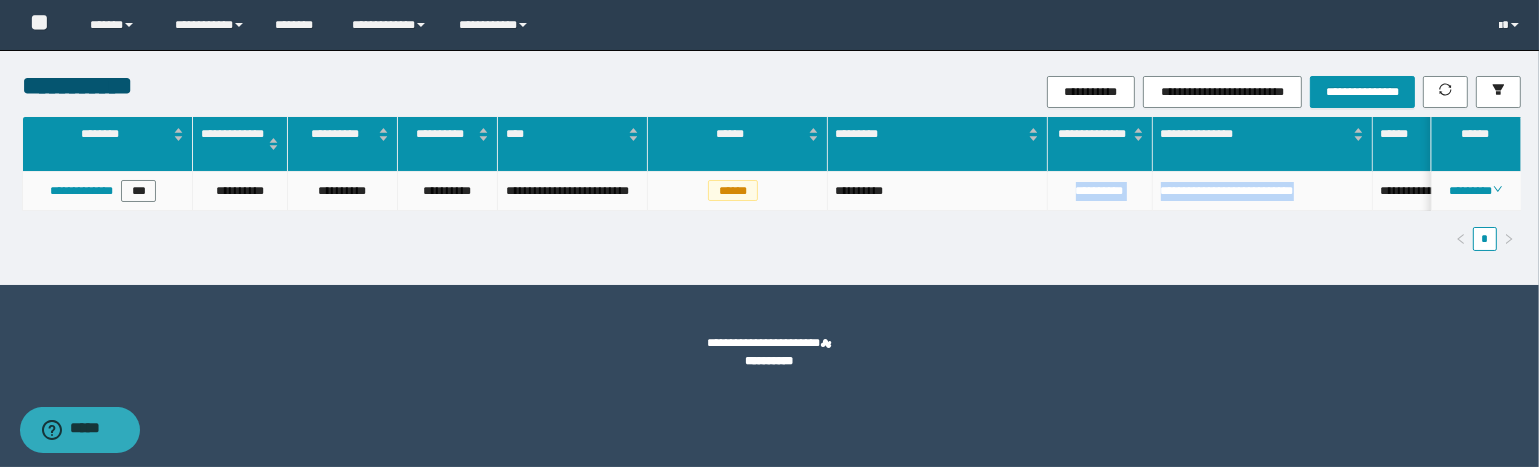 drag, startPoint x: 1340, startPoint y: 195, endPoint x: 1037, endPoint y: 194, distance: 303.00165 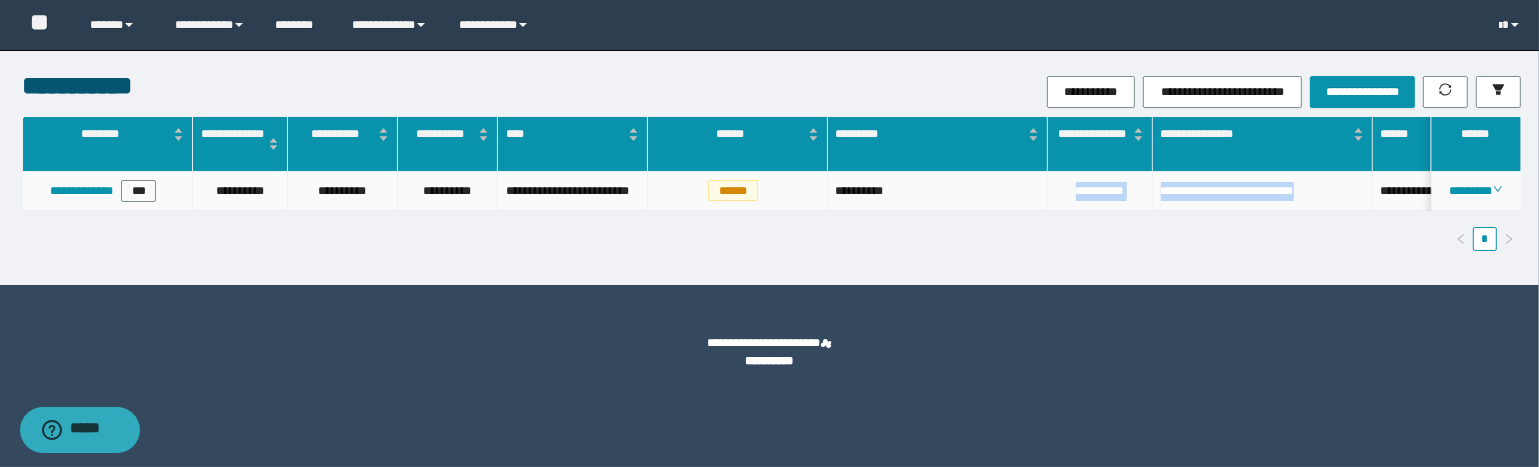 copy on "**********" 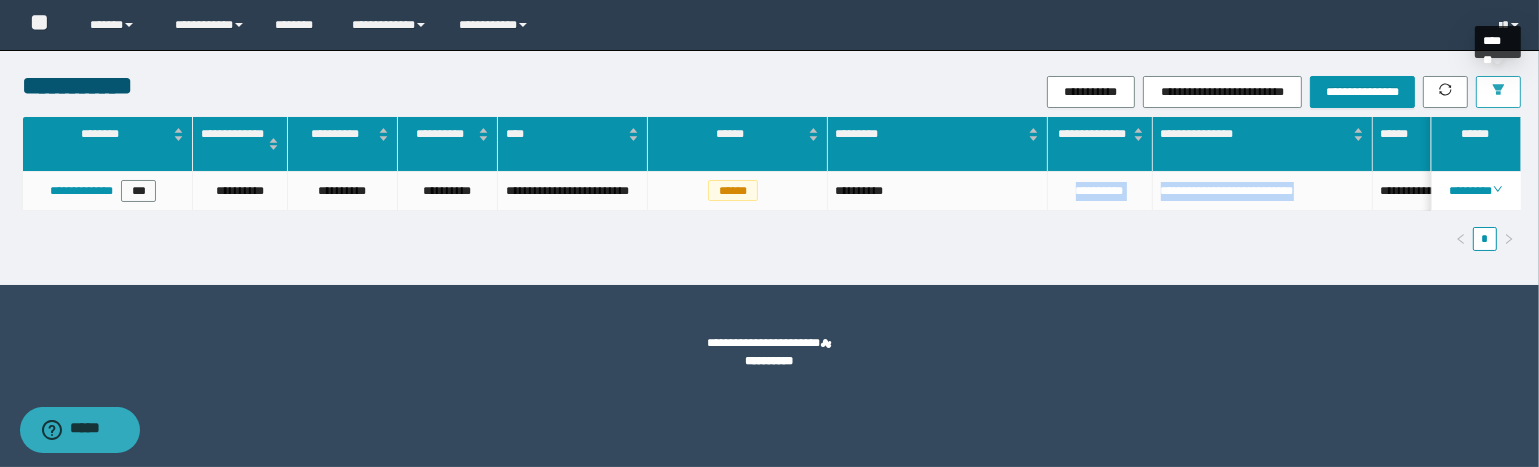 click 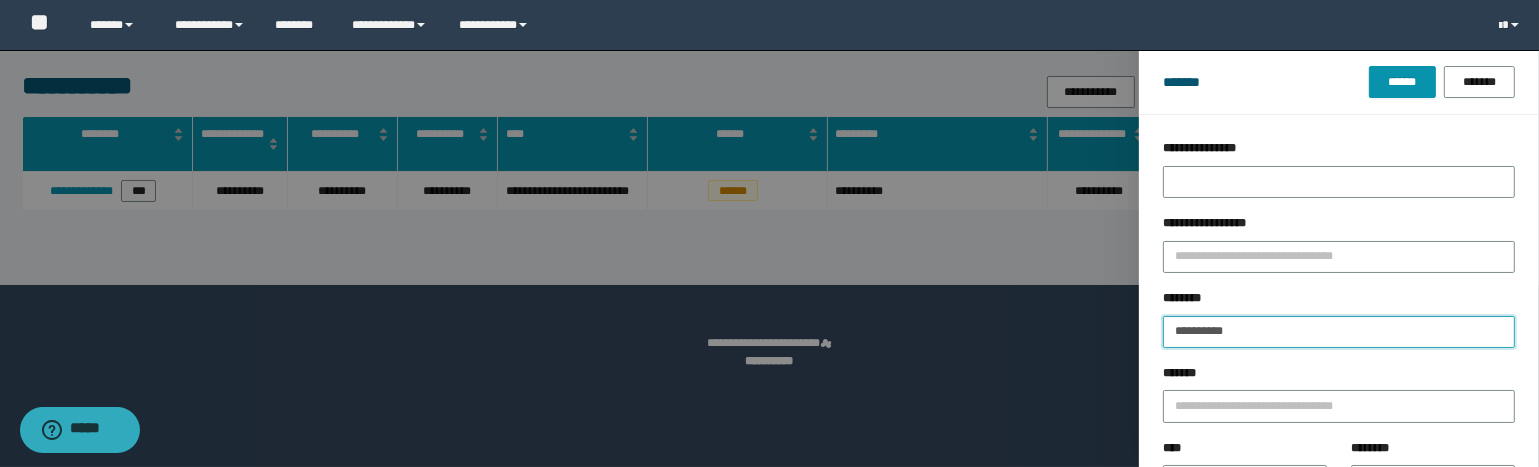 drag, startPoint x: 1266, startPoint y: 327, endPoint x: 1048, endPoint y: 374, distance: 223.00897 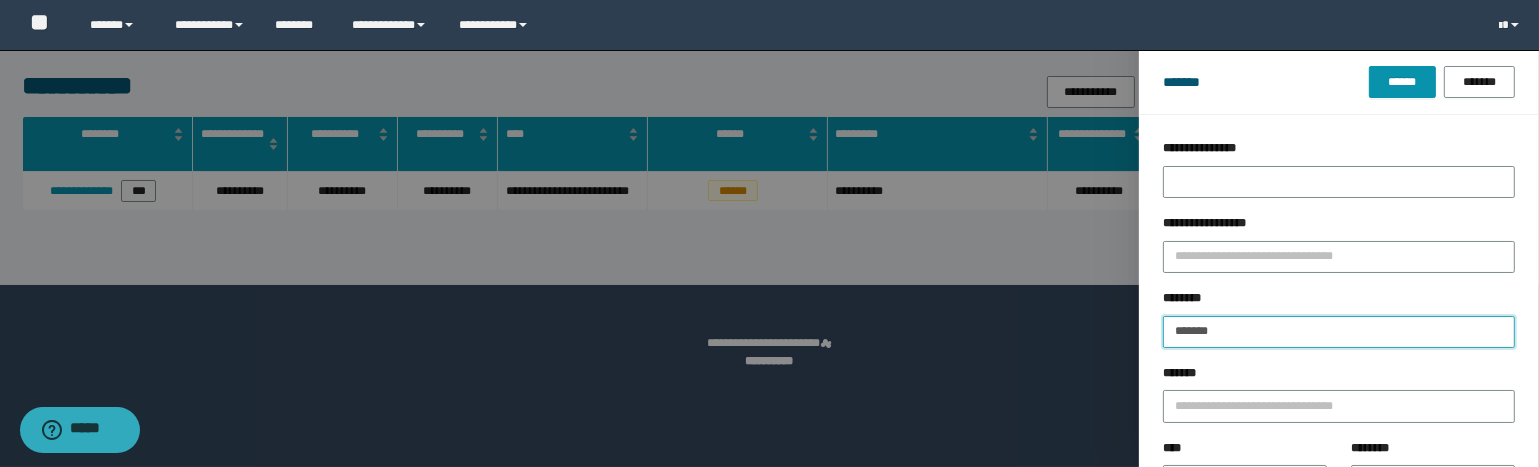 click on "******" at bounding box center [1402, 82] 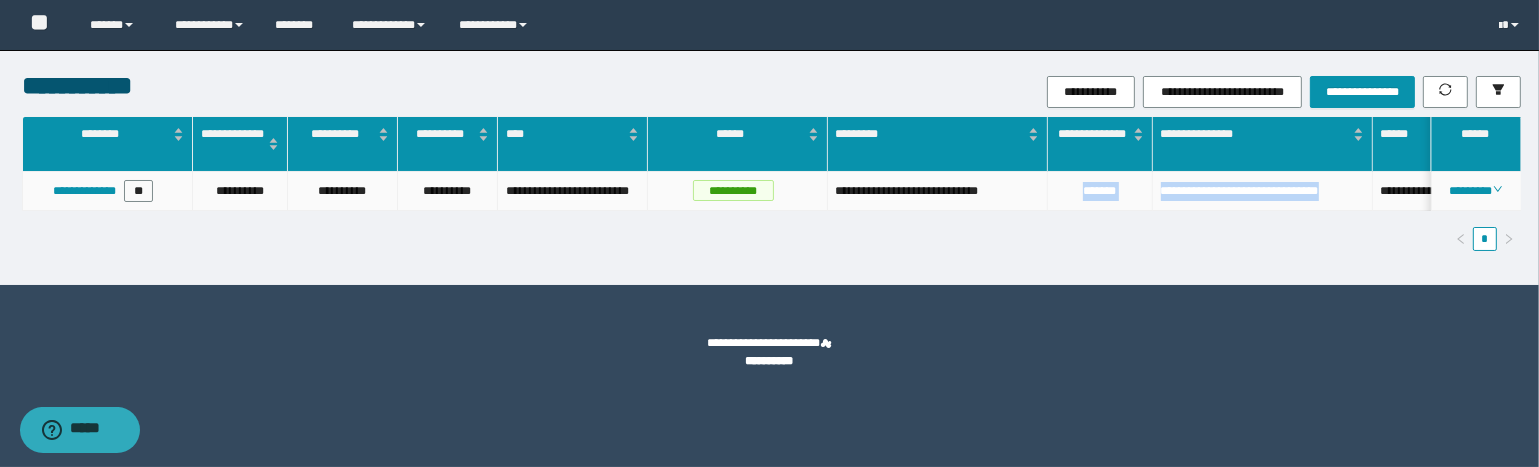 drag, startPoint x: 1351, startPoint y: 190, endPoint x: 1058, endPoint y: 198, distance: 293.1092 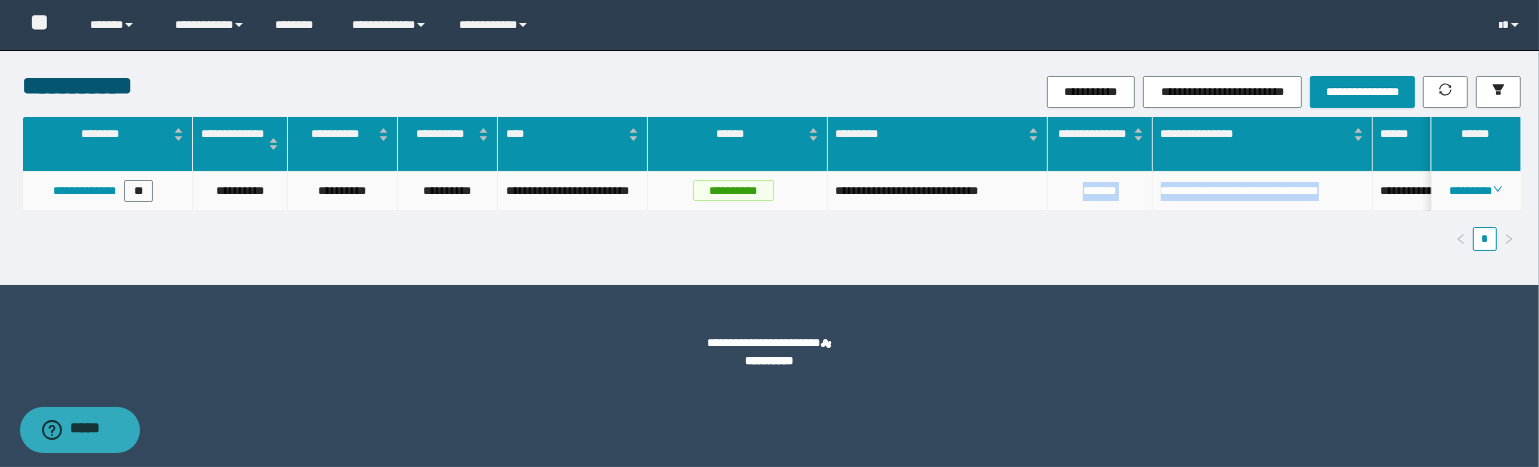 copy on "**********" 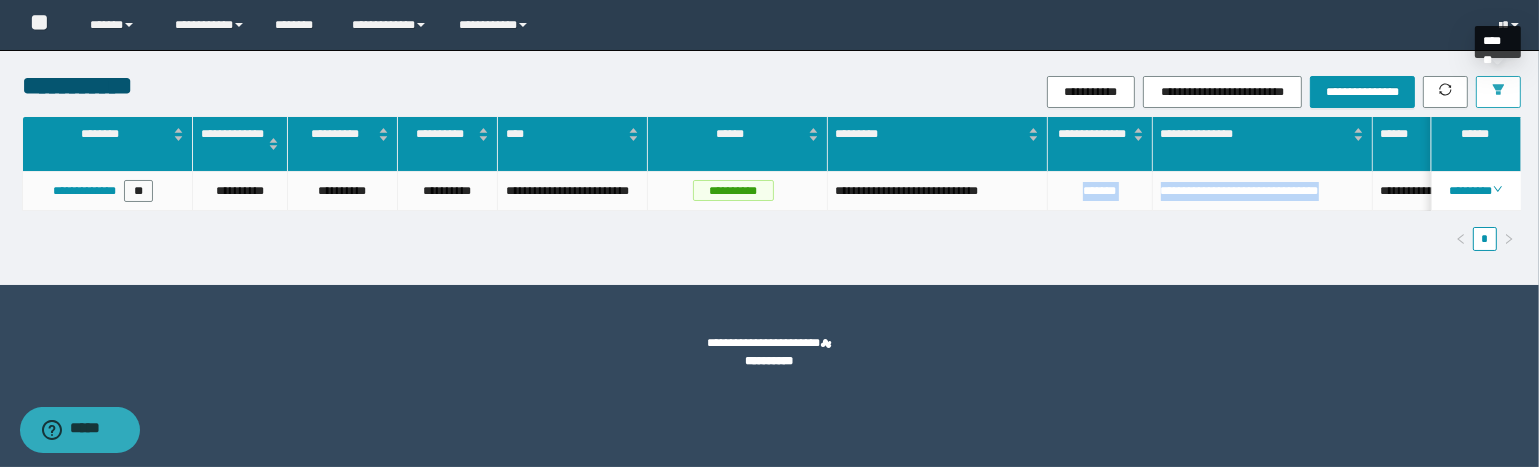 click 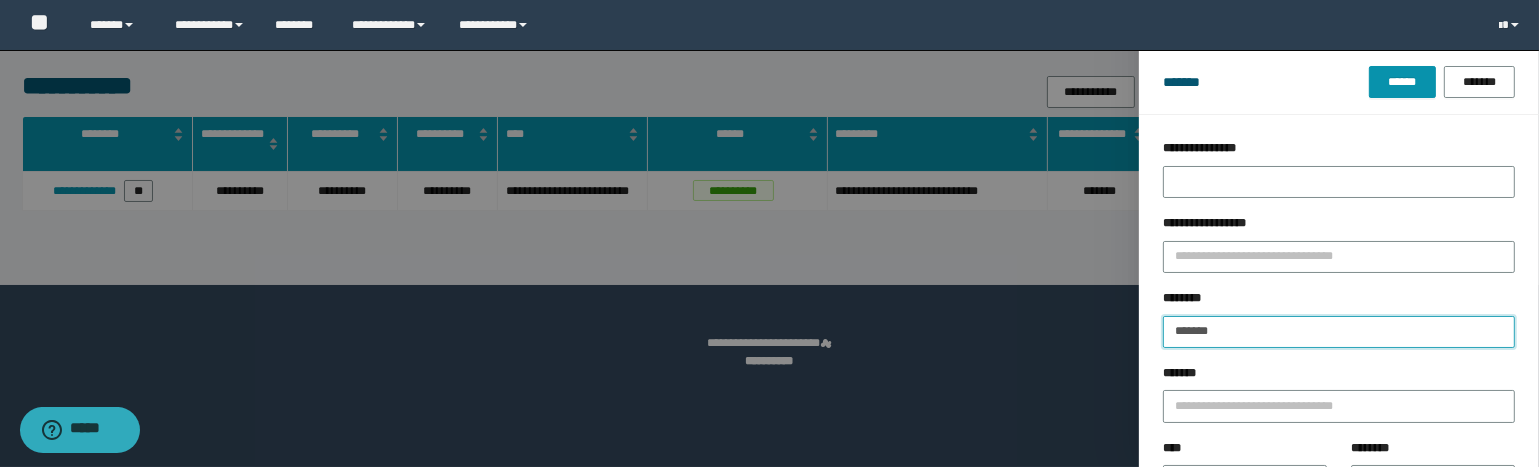 drag, startPoint x: 1243, startPoint y: 337, endPoint x: 1045, endPoint y: 331, distance: 198.09088 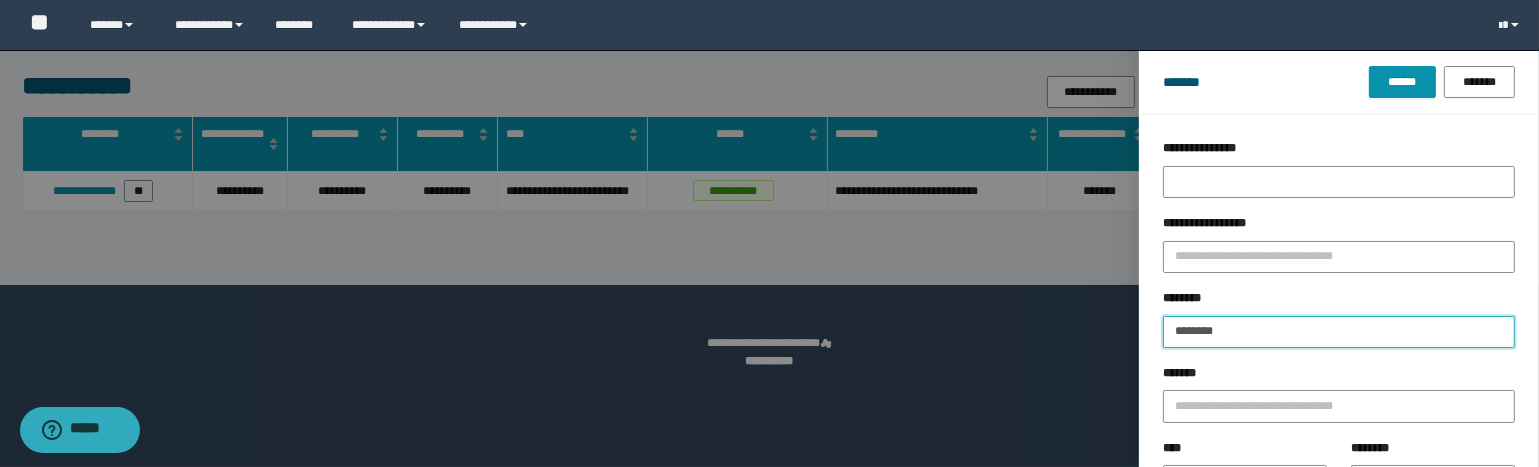 click on "******" at bounding box center (1402, 82) 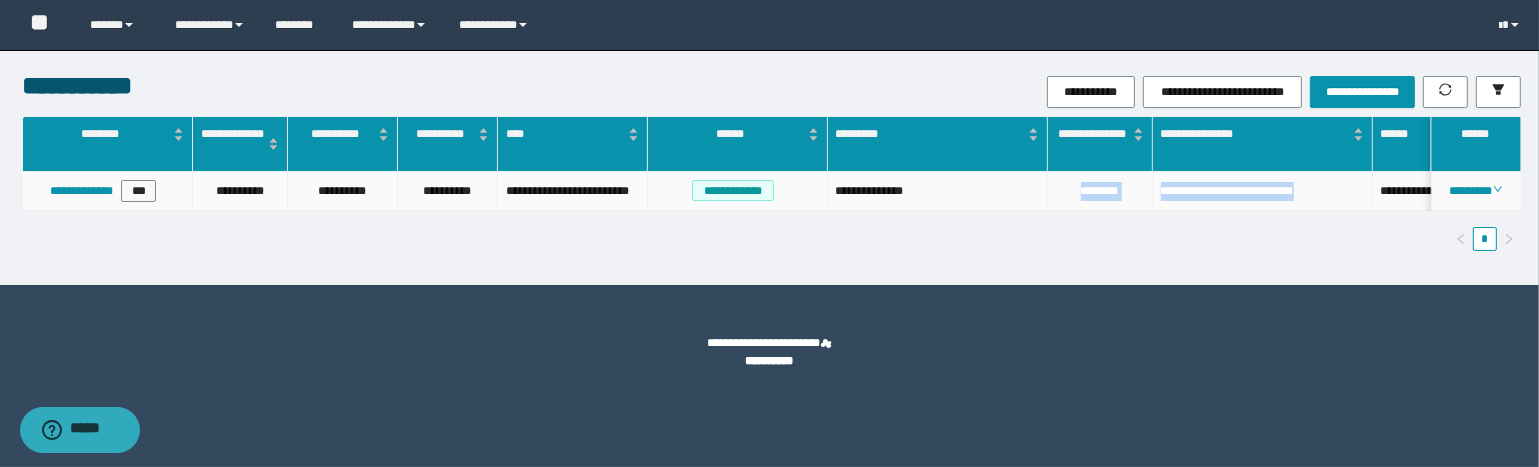 drag, startPoint x: 1328, startPoint y: 196, endPoint x: 1057, endPoint y: 197, distance: 271.00183 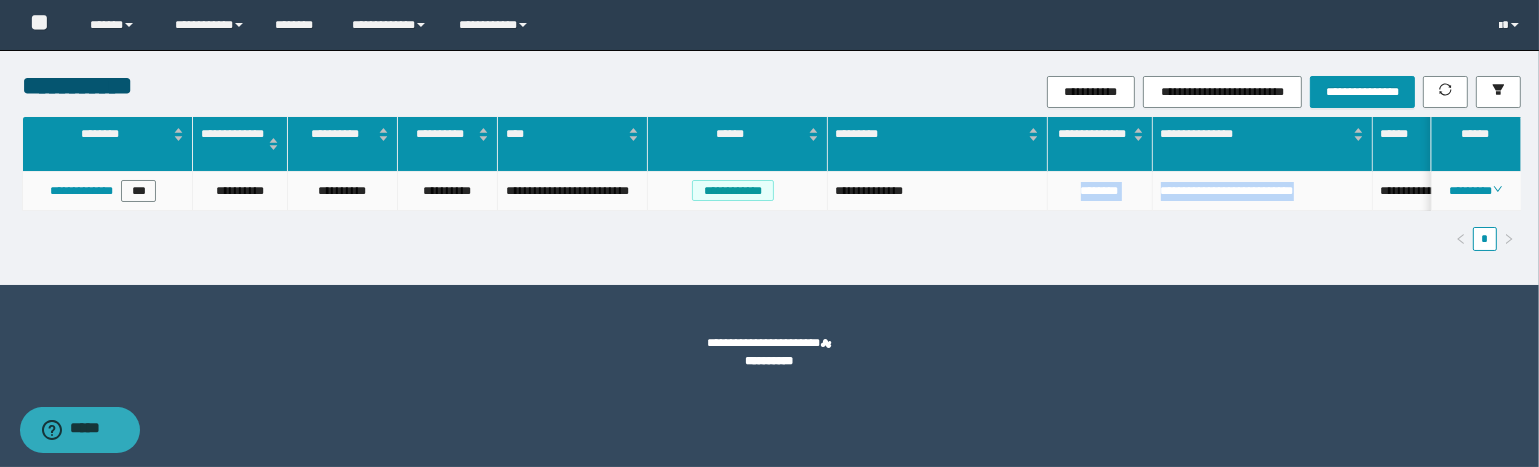 copy on "**********" 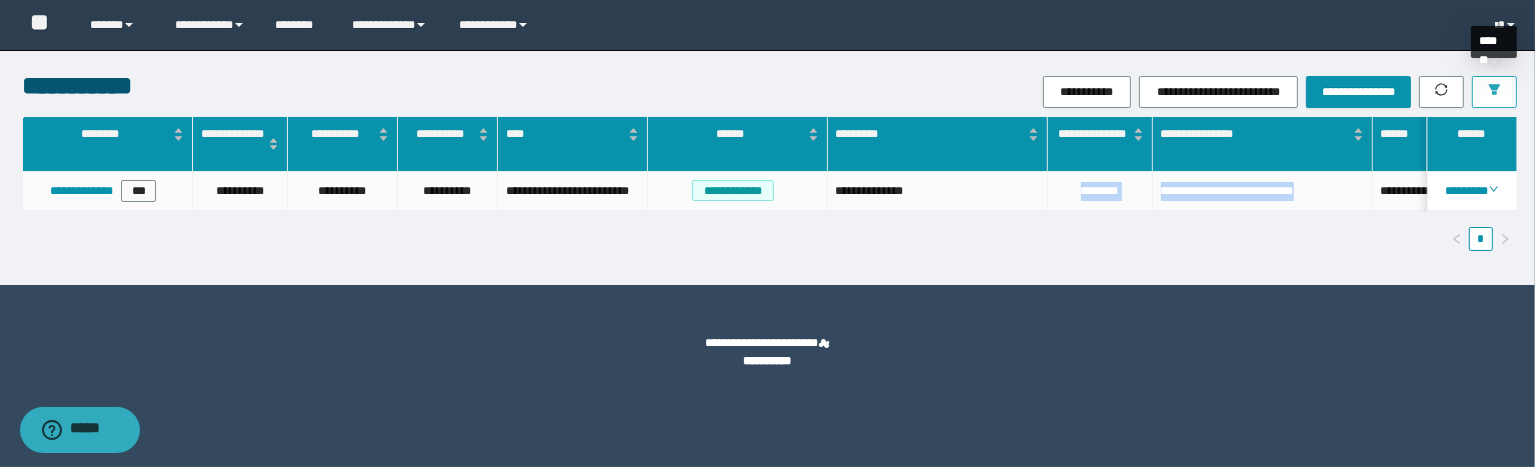 click 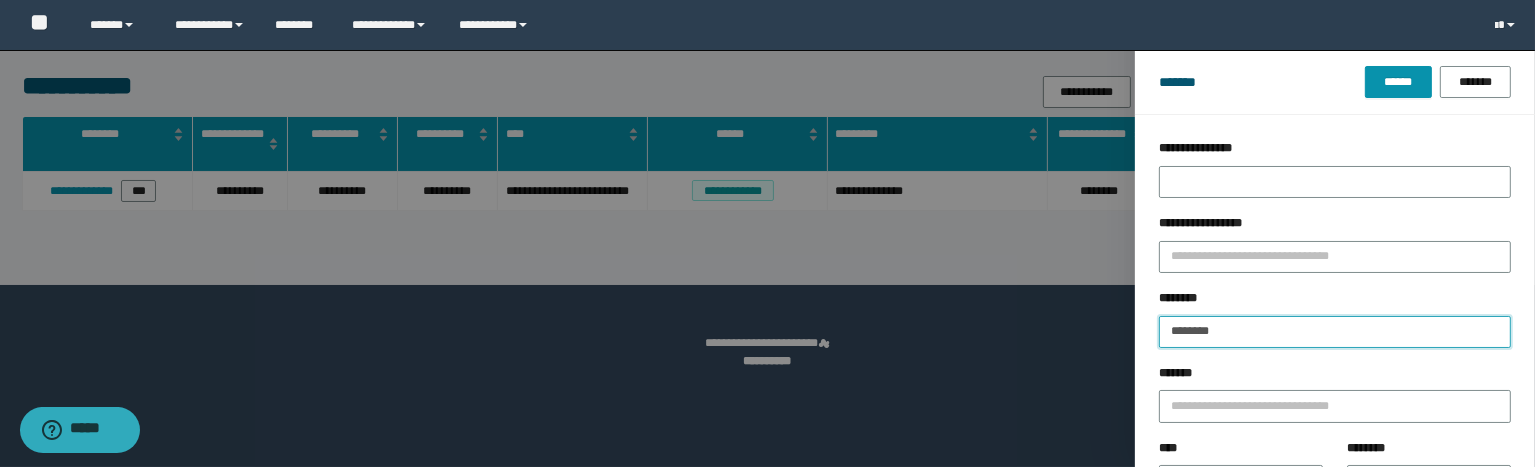 drag, startPoint x: 1281, startPoint y: 332, endPoint x: 1119, endPoint y: 332, distance: 162 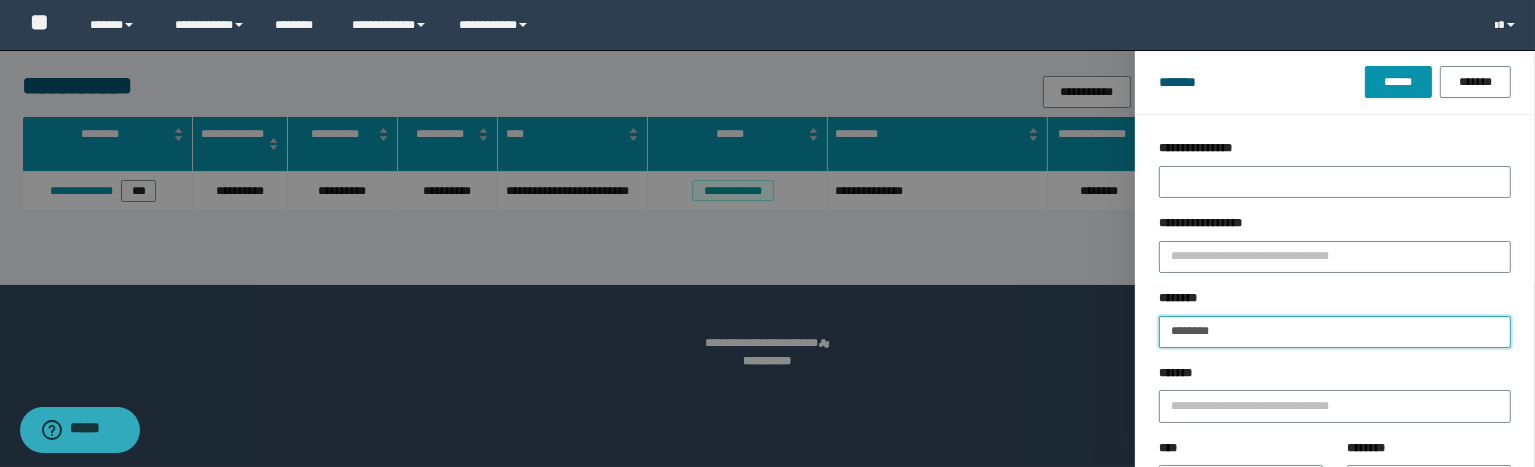 click on "********" at bounding box center (1335, 332) 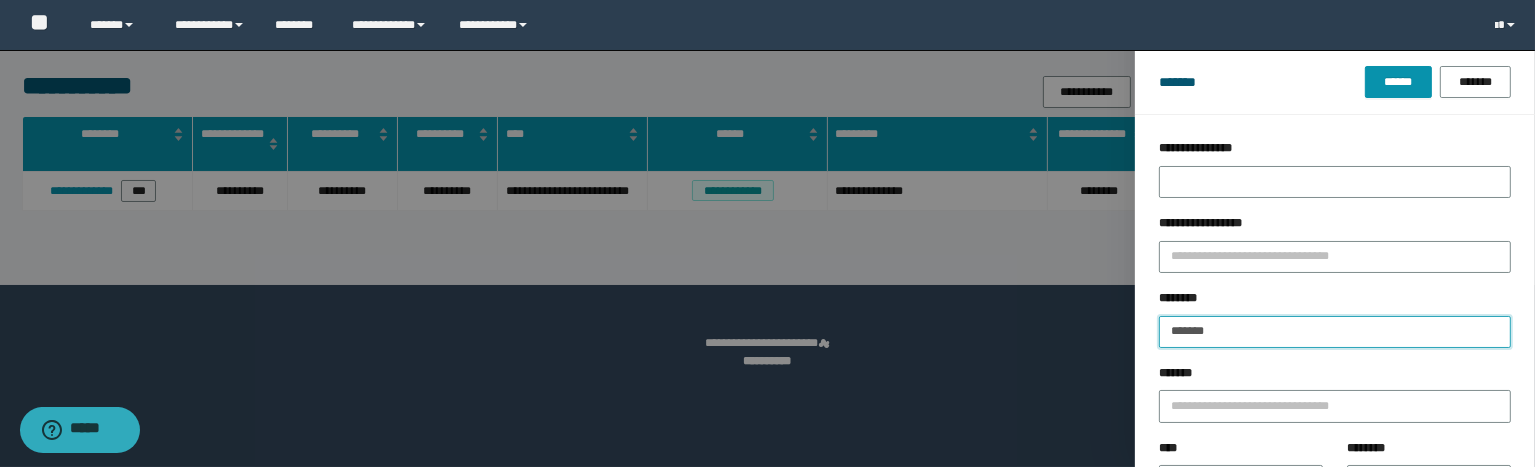 click on "******" at bounding box center (1398, 82) 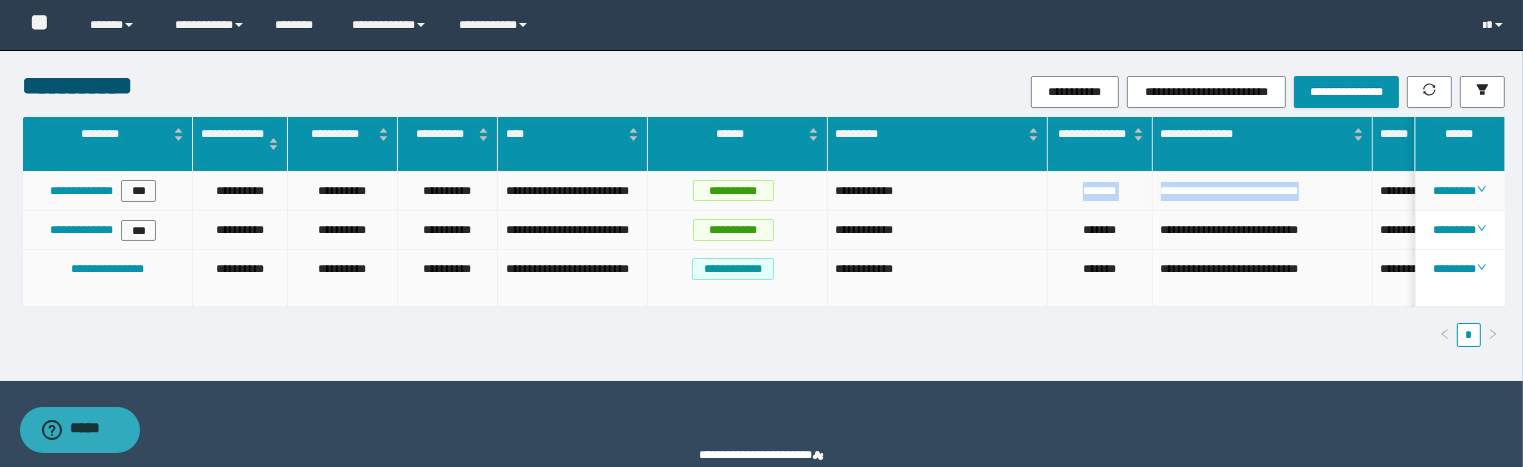 drag, startPoint x: 1331, startPoint y: 187, endPoint x: 1060, endPoint y: 188, distance: 271.00183 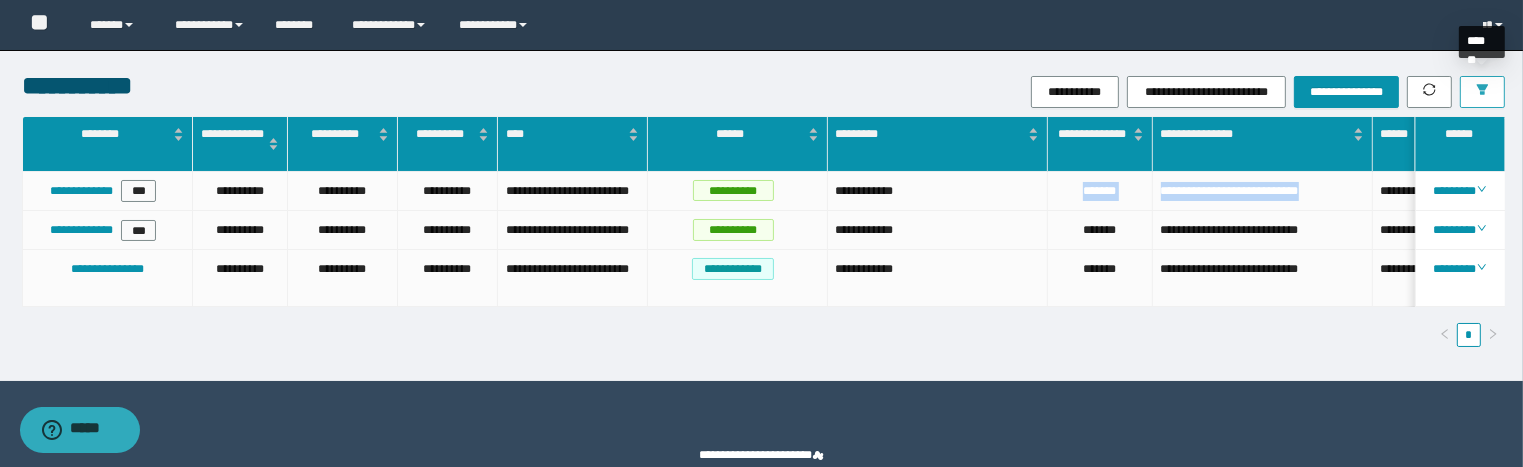 click 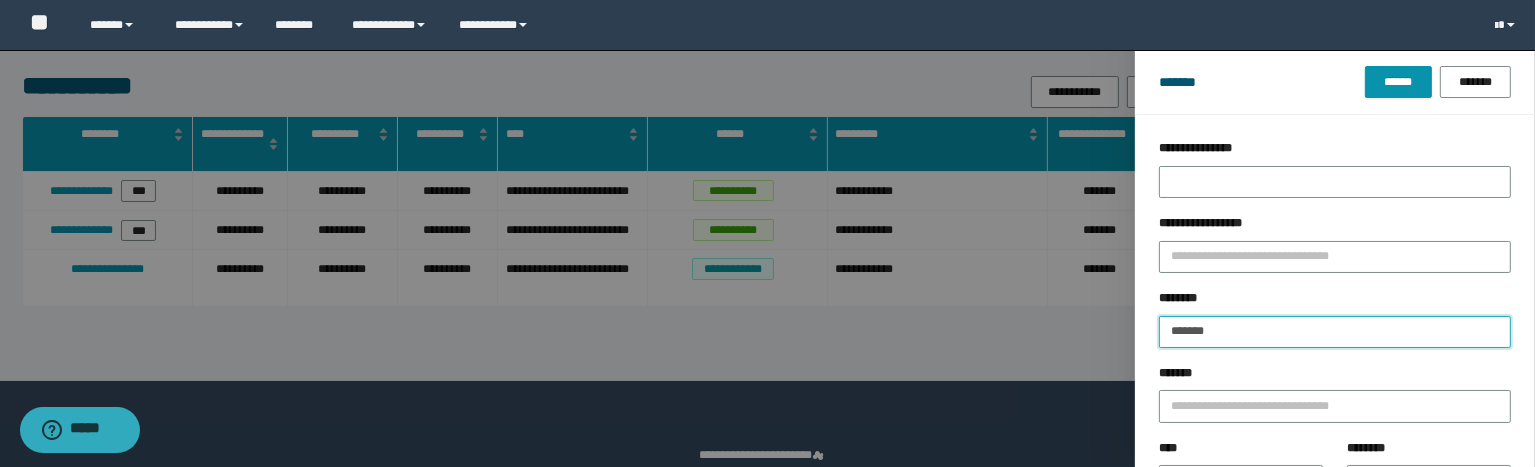 drag, startPoint x: 1280, startPoint y: 337, endPoint x: 1107, endPoint y: 347, distance: 173.28877 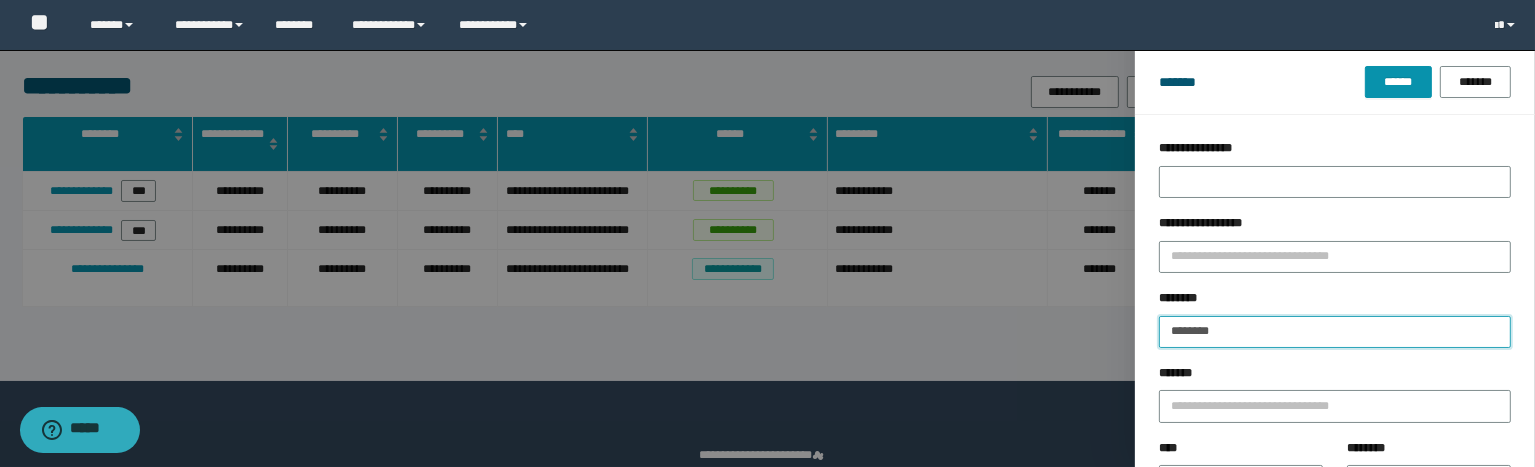 click on "******" at bounding box center [1398, 82] 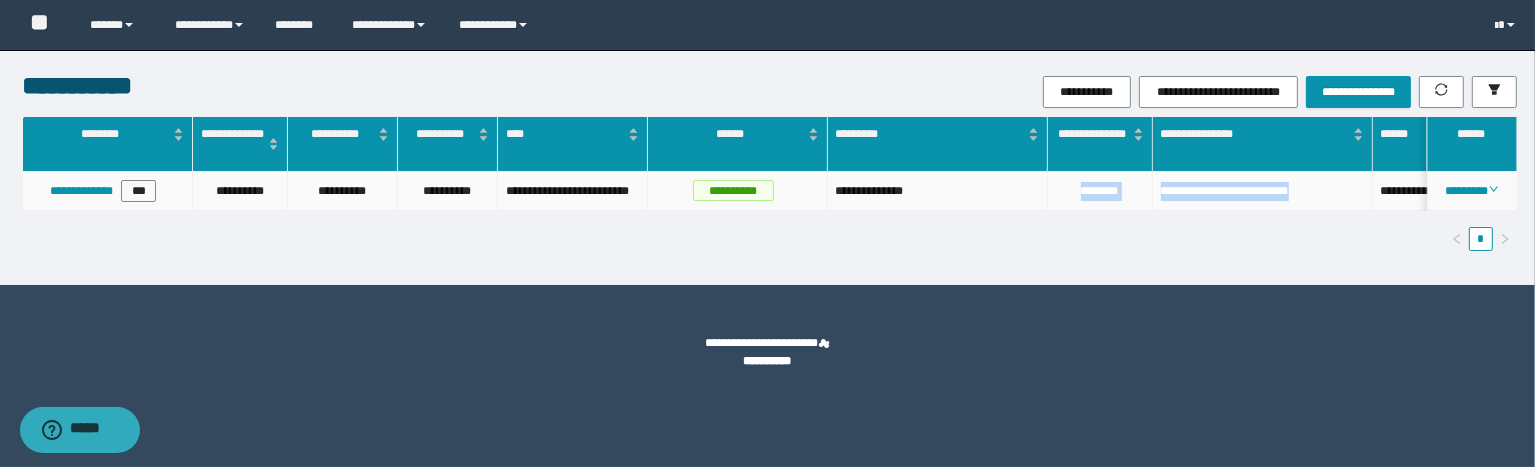 drag, startPoint x: 1319, startPoint y: 188, endPoint x: 1049, endPoint y: 191, distance: 270.01666 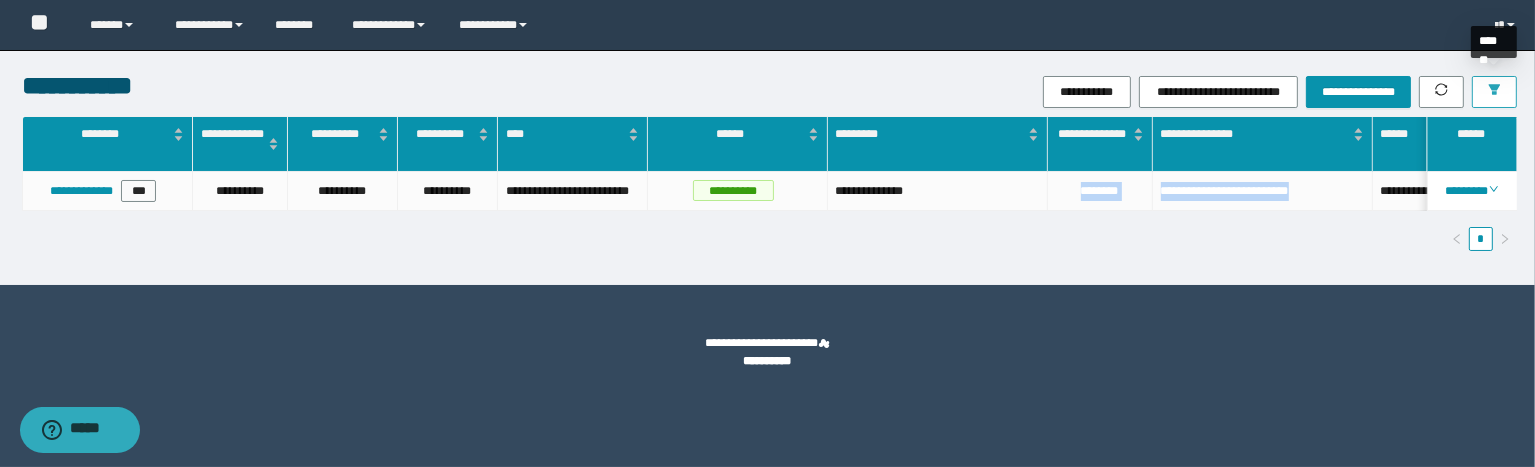 click 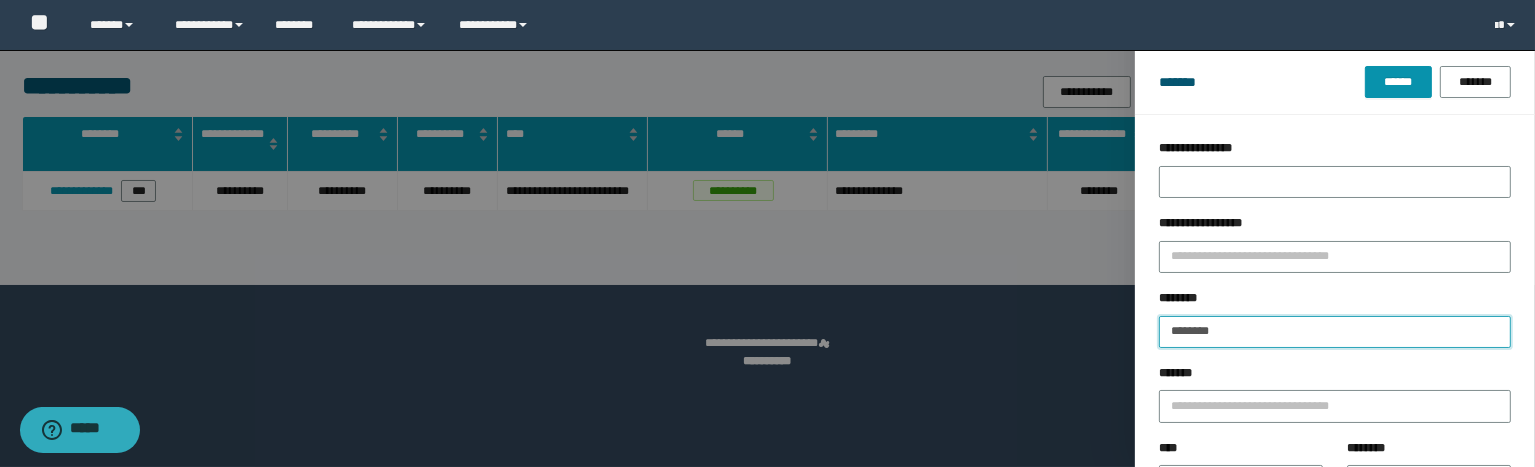 drag, startPoint x: 1256, startPoint y: 332, endPoint x: 1094, endPoint y: 340, distance: 162.19742 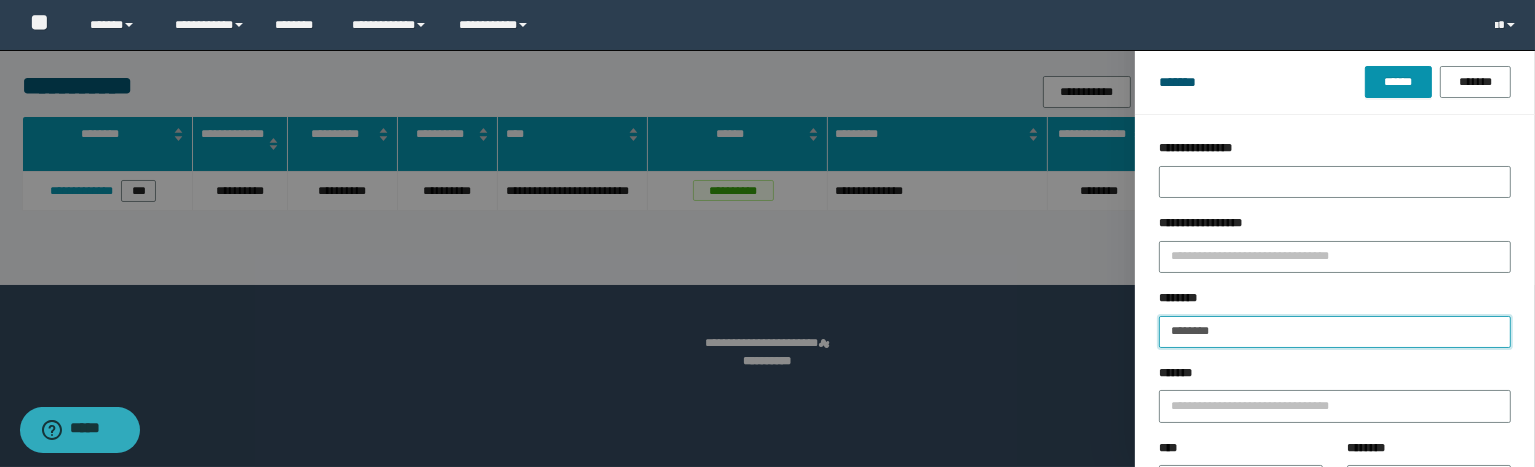 type on "********" 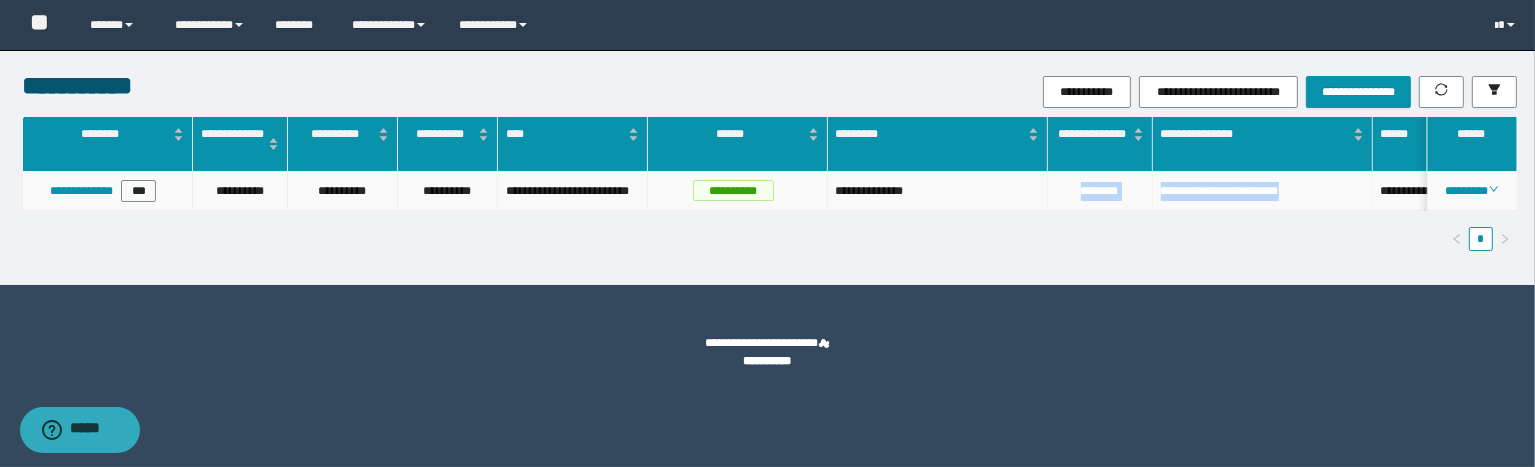 drag, startPoint x: 1322, startPoint y: 195, endPoint x: 1067, endPoint y: 208, distance: 255.33116 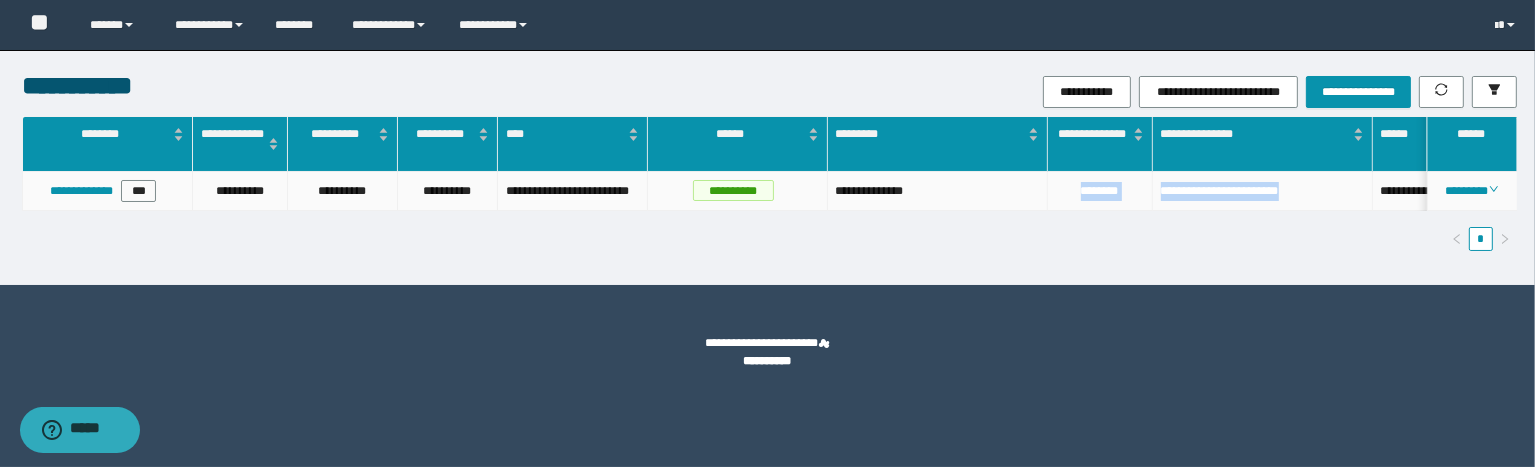copy on "**********" 